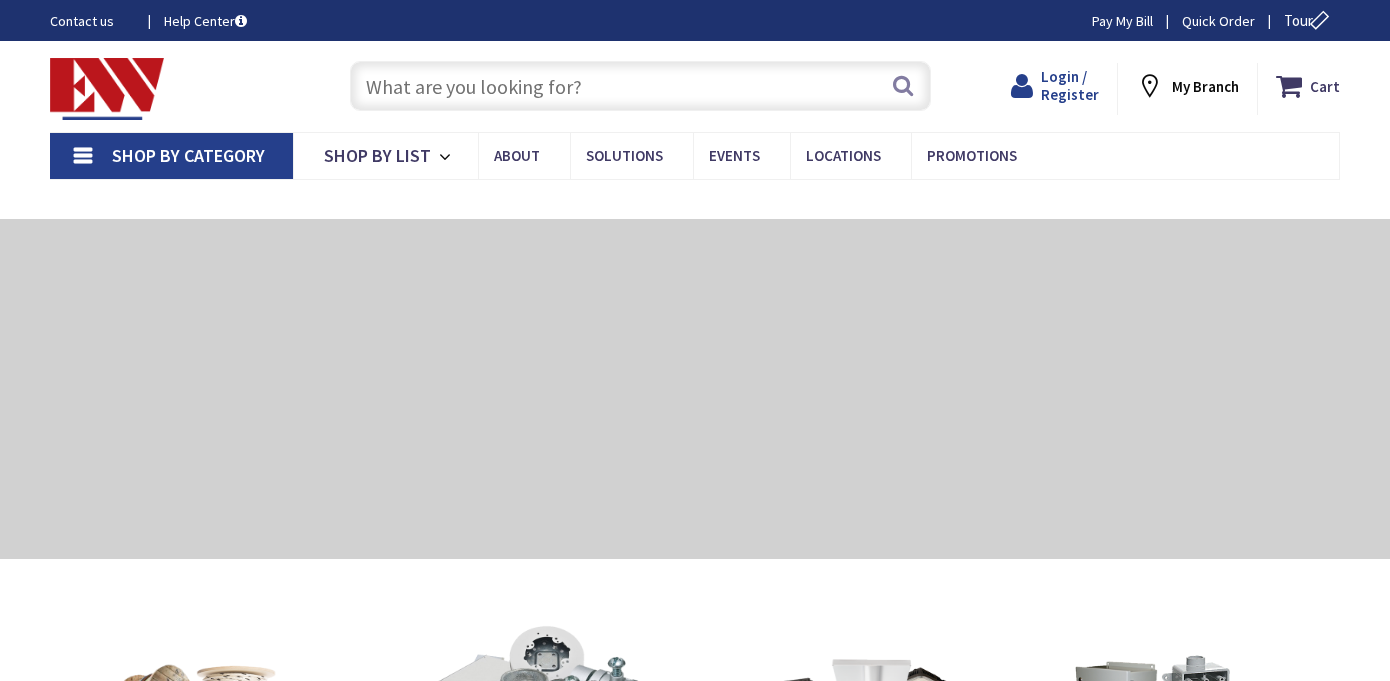 scroll, scrollTop: 0, scrollLeft: 0, axis: both 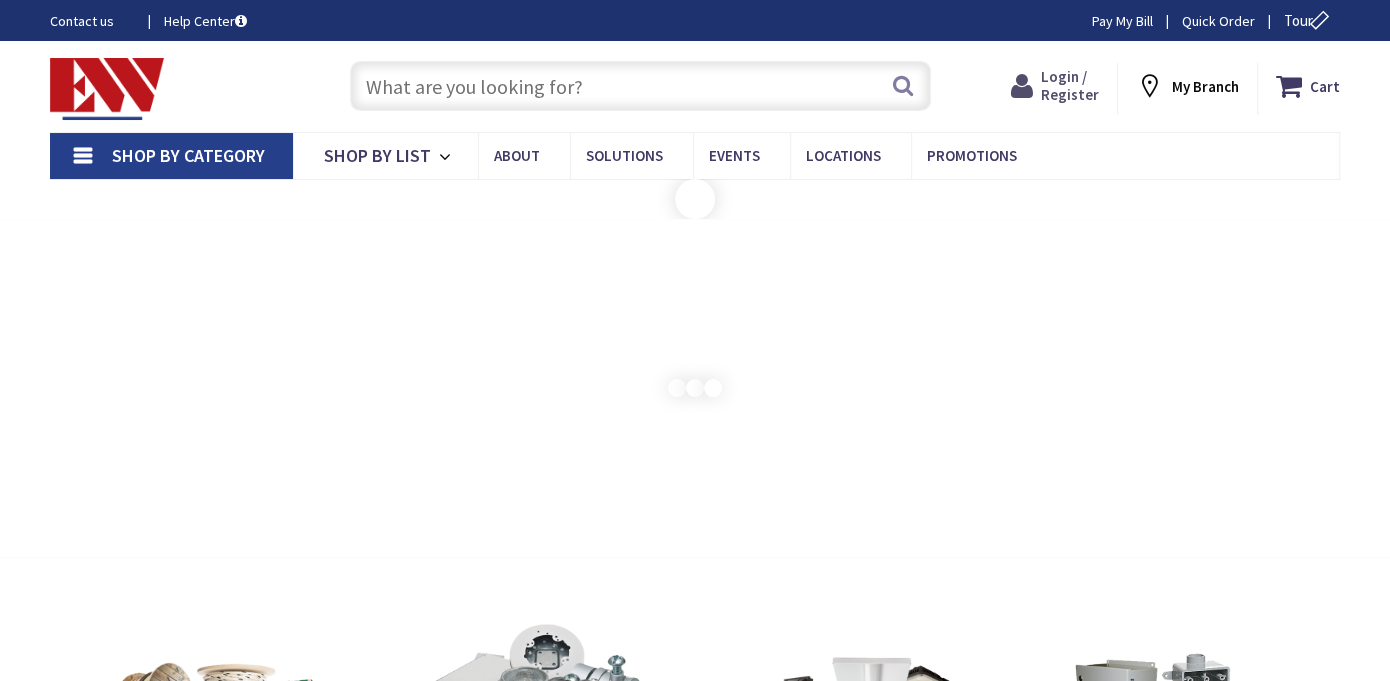 click on "Login / Register" at bounding box center (1070, 85) 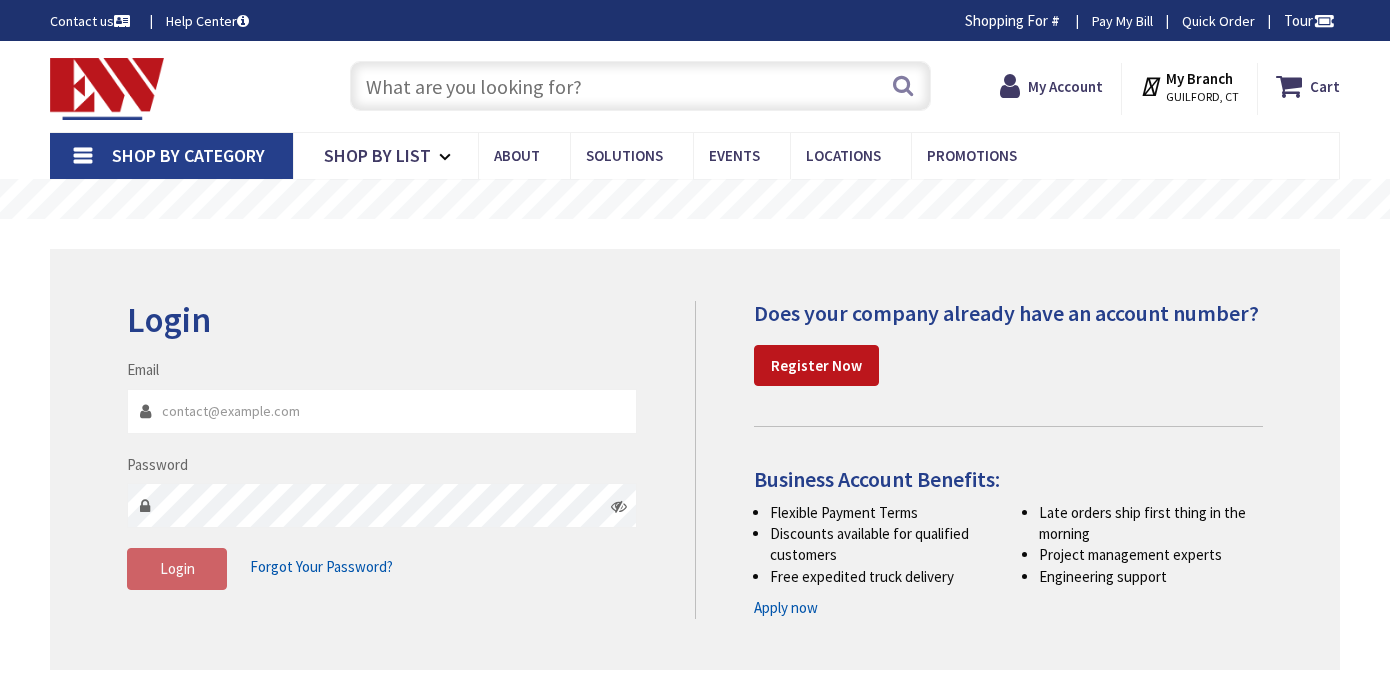 scroll, scrollTop: 0, scrollLeft: 0, axis: both 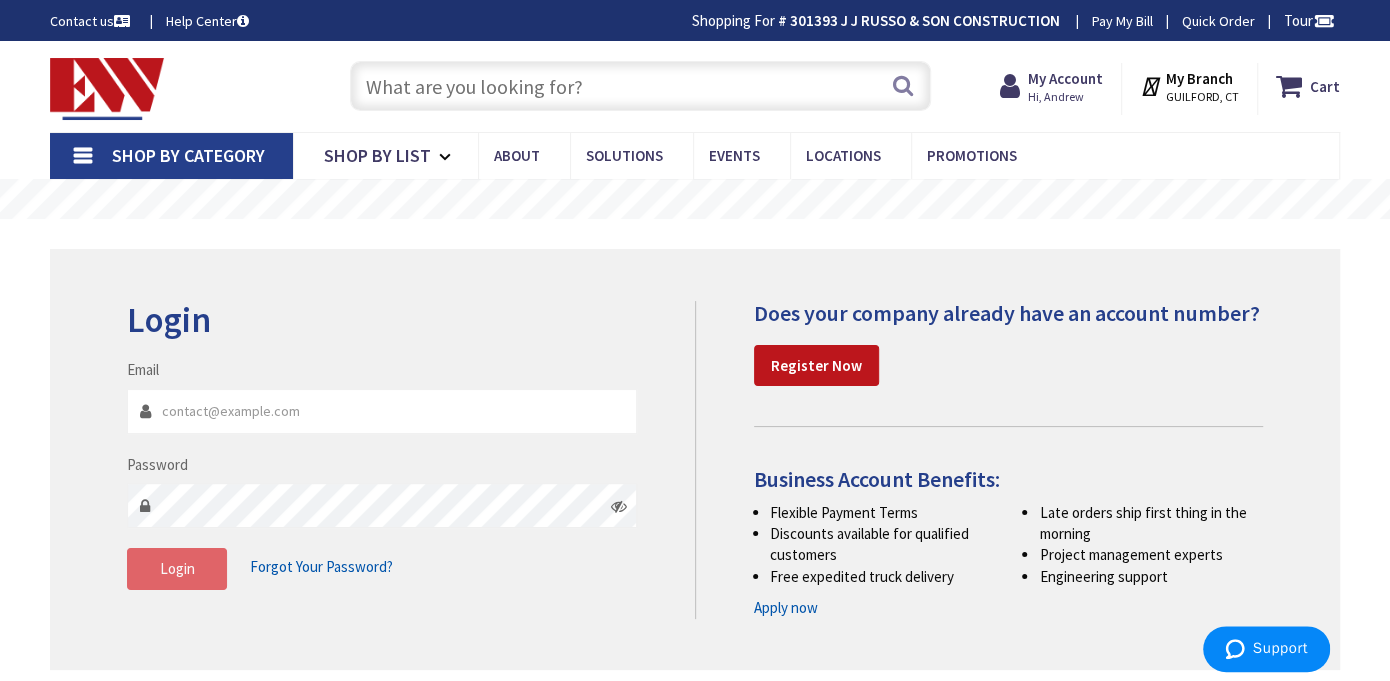 type on "russo1997russo@gmail.com" 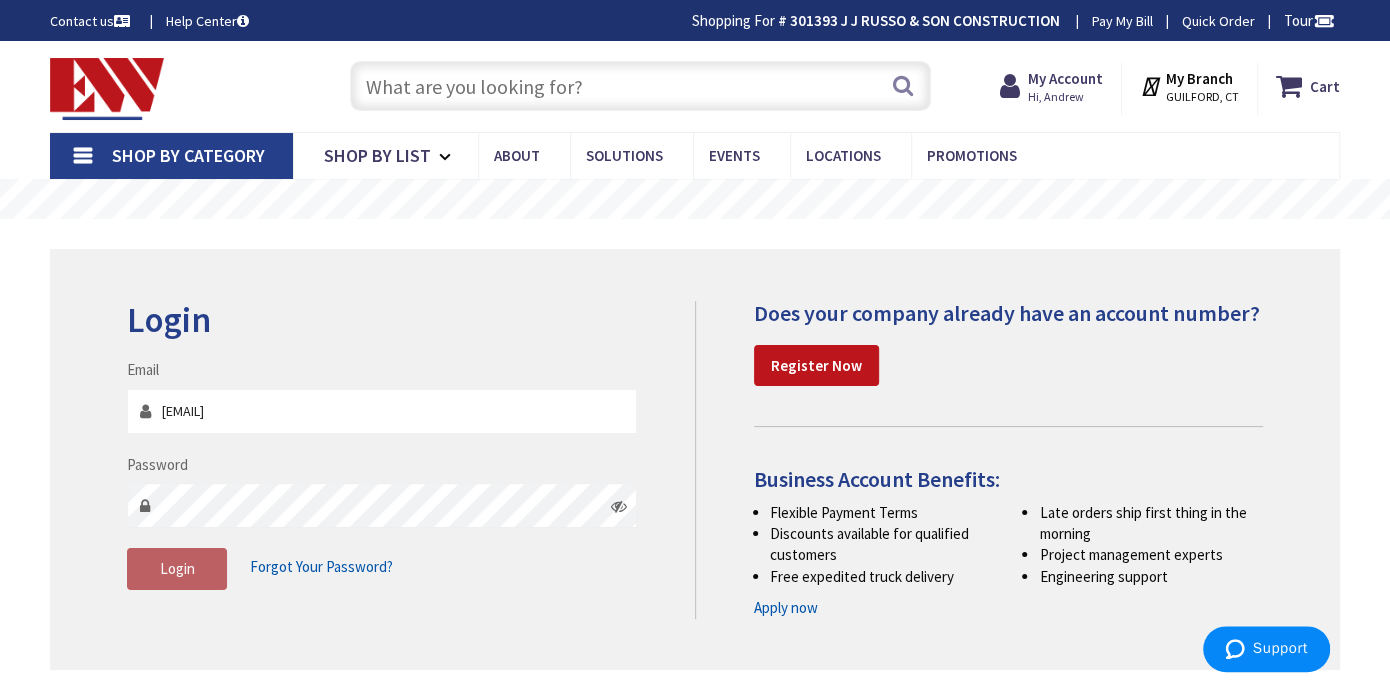 click on "Login" at bounding box center [177, 569] 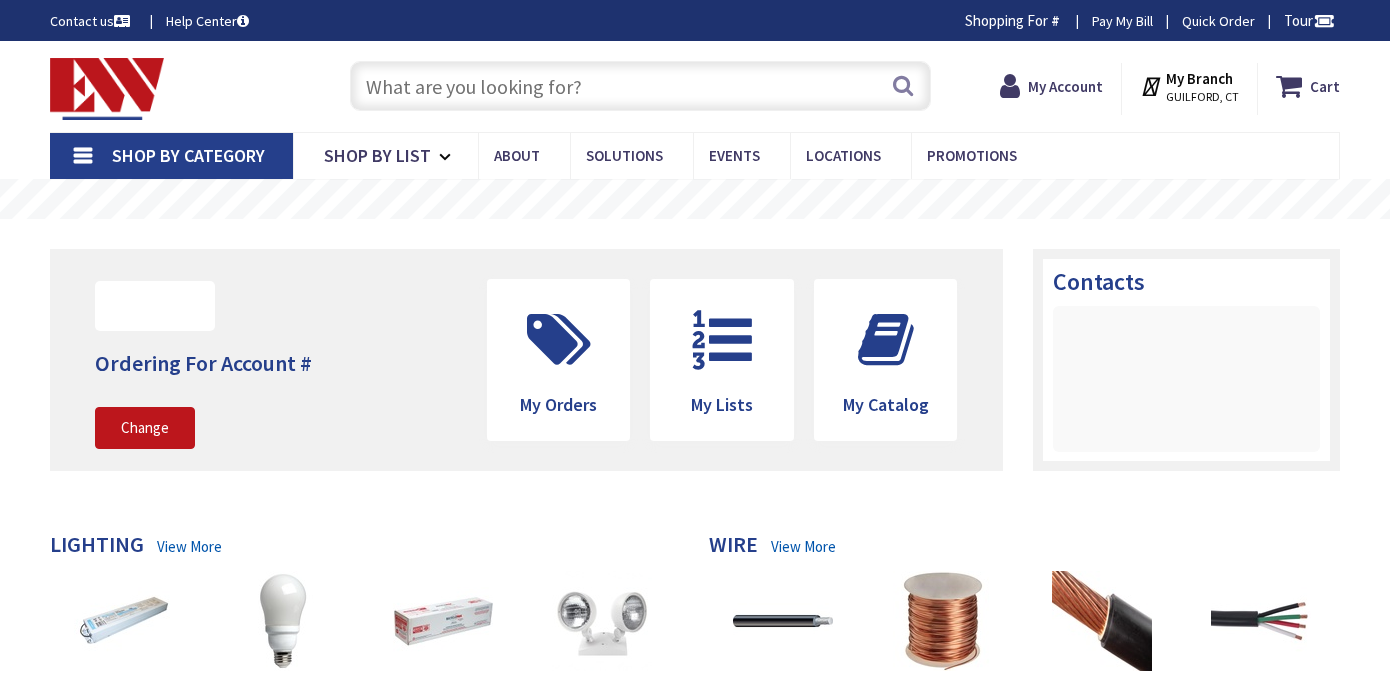 scroll, scrollTop: 0, scrollLeft: 0, axis: both 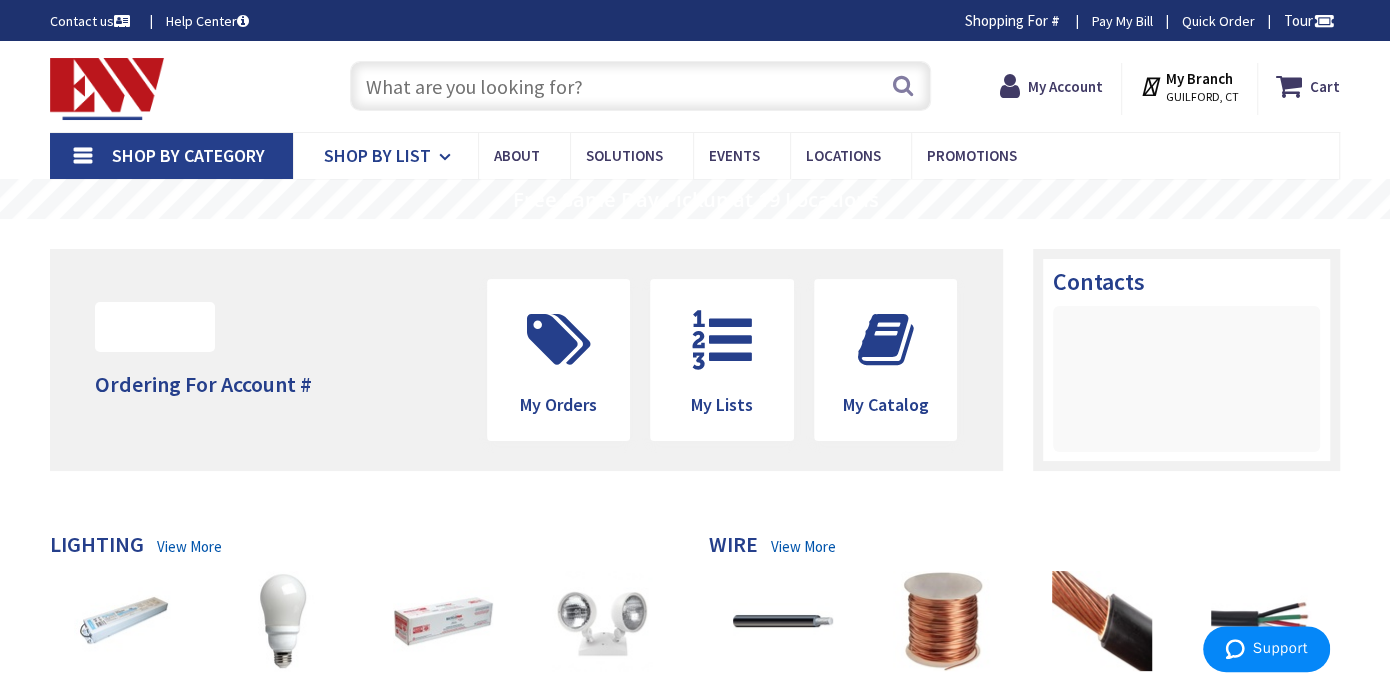 click on "Shop By List" at bounding box center (377, 155) 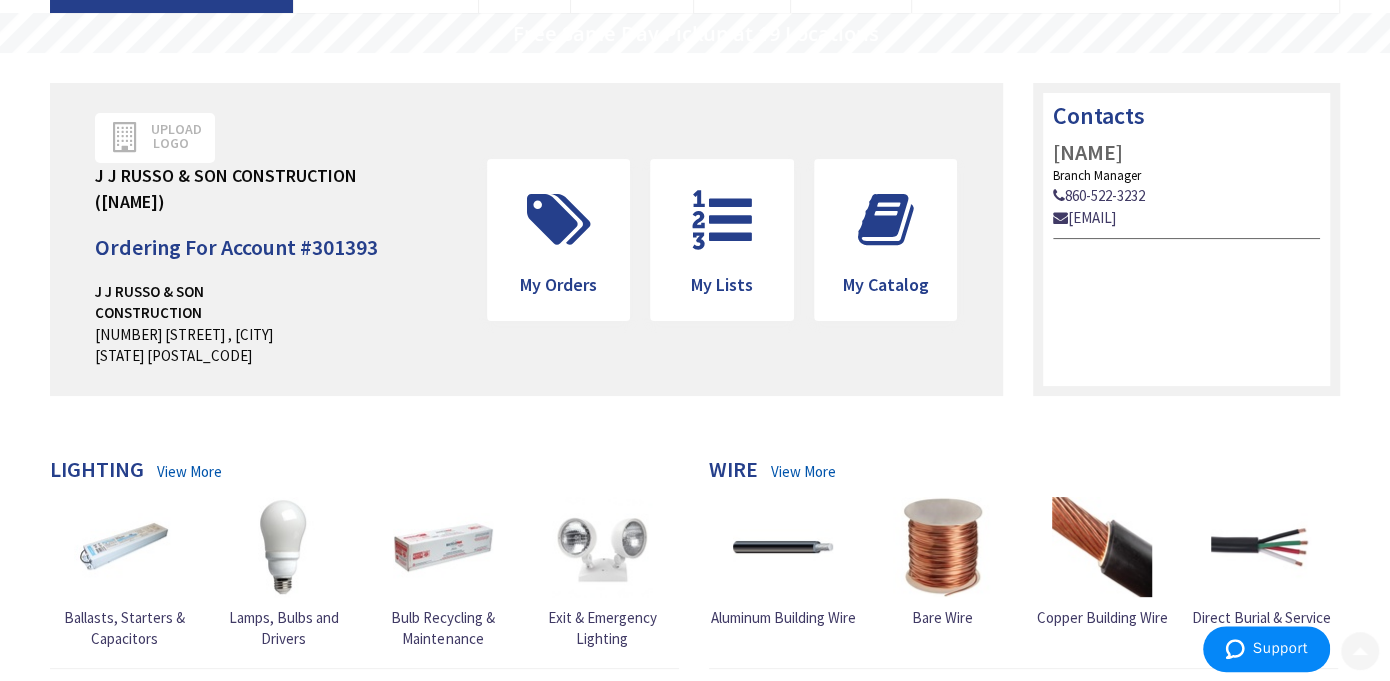 scroll, scrollTop: 200, scrollLeft: 0, axis: vertical 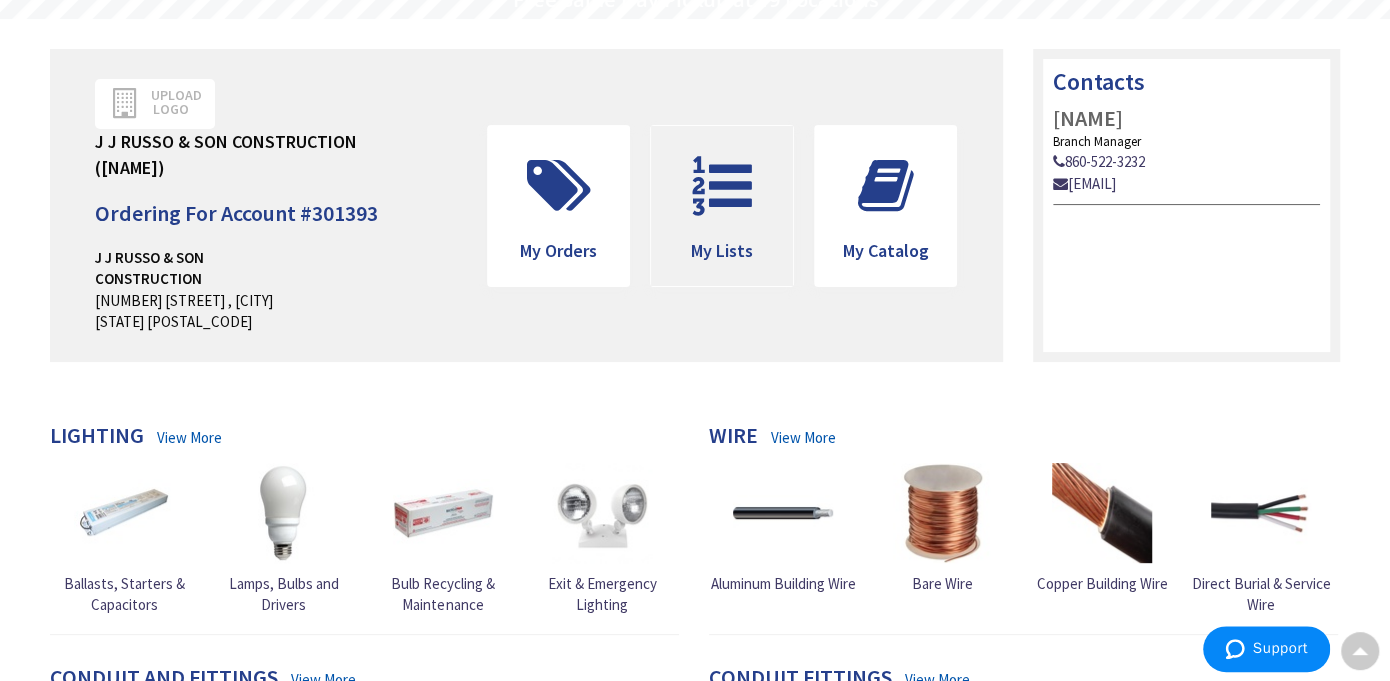 click on "My Lists" at bounding box center (722, 206) 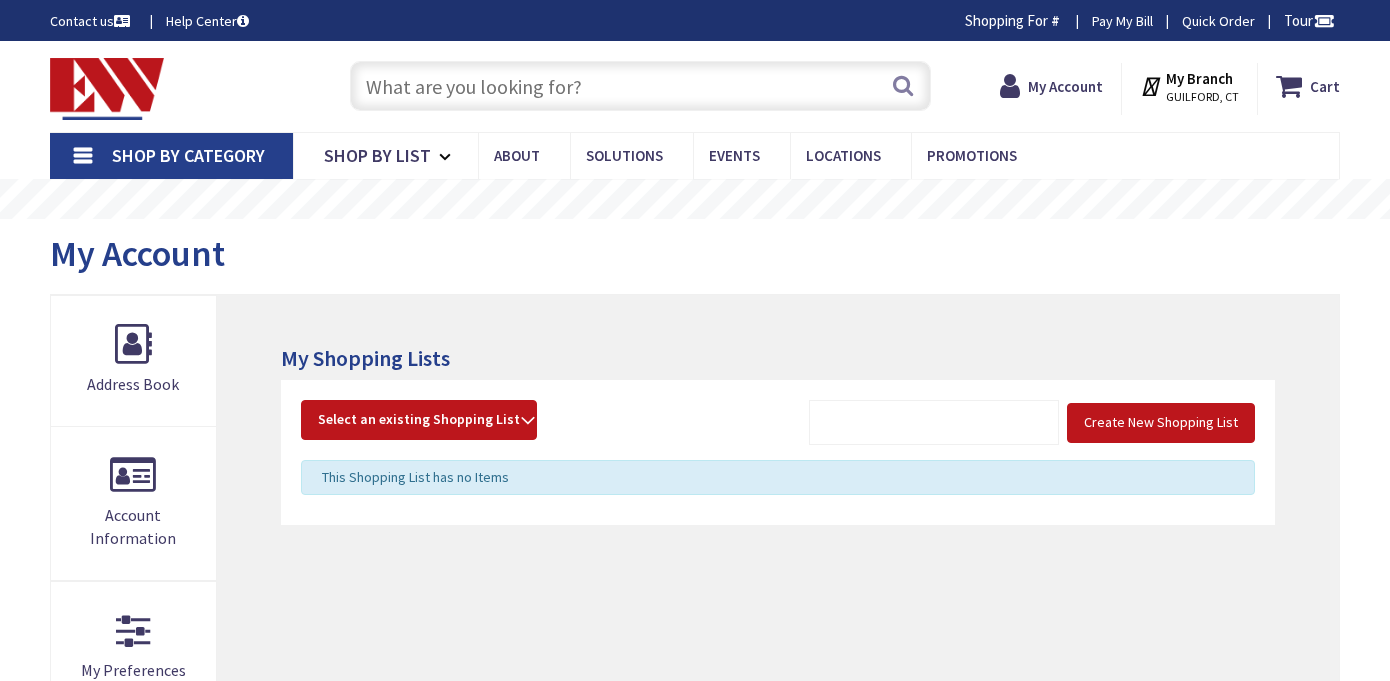 scroll, scrollTop: 0, scrollLeft: 0, axis: both 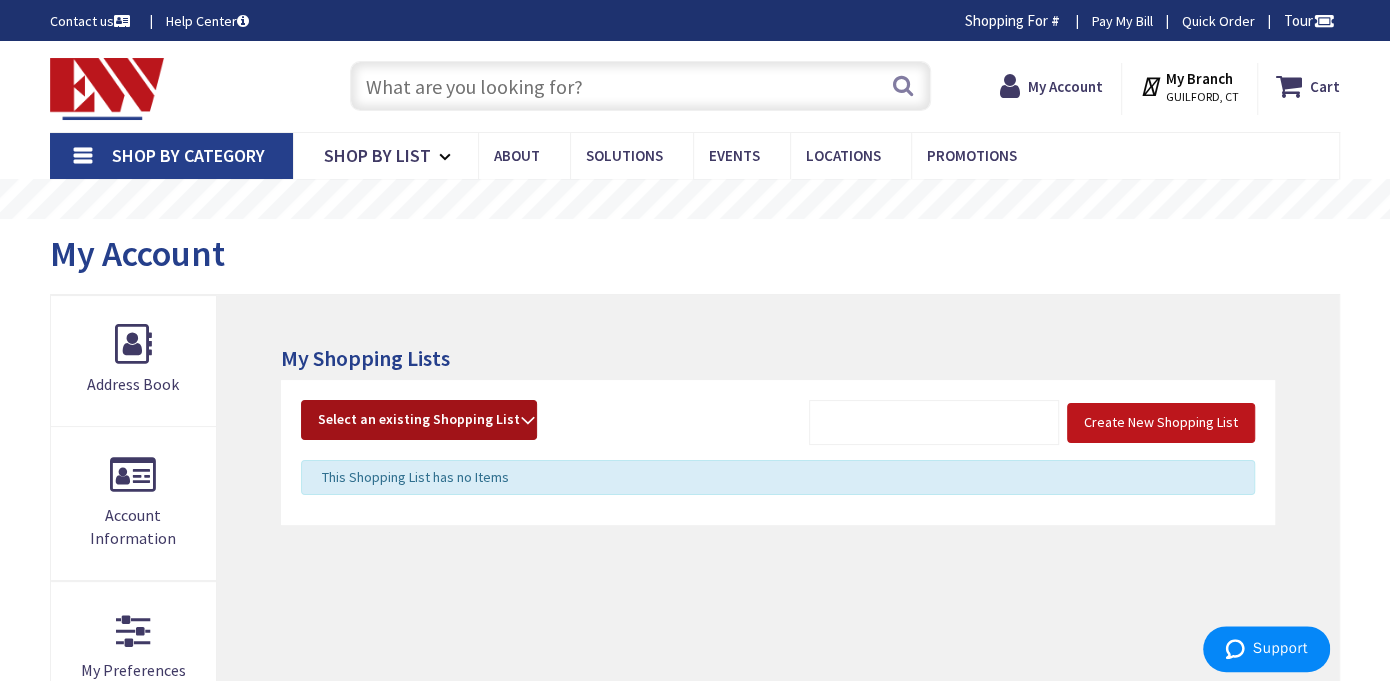 click on "Select an existing Shopping List" at bounding box center (419, 419) 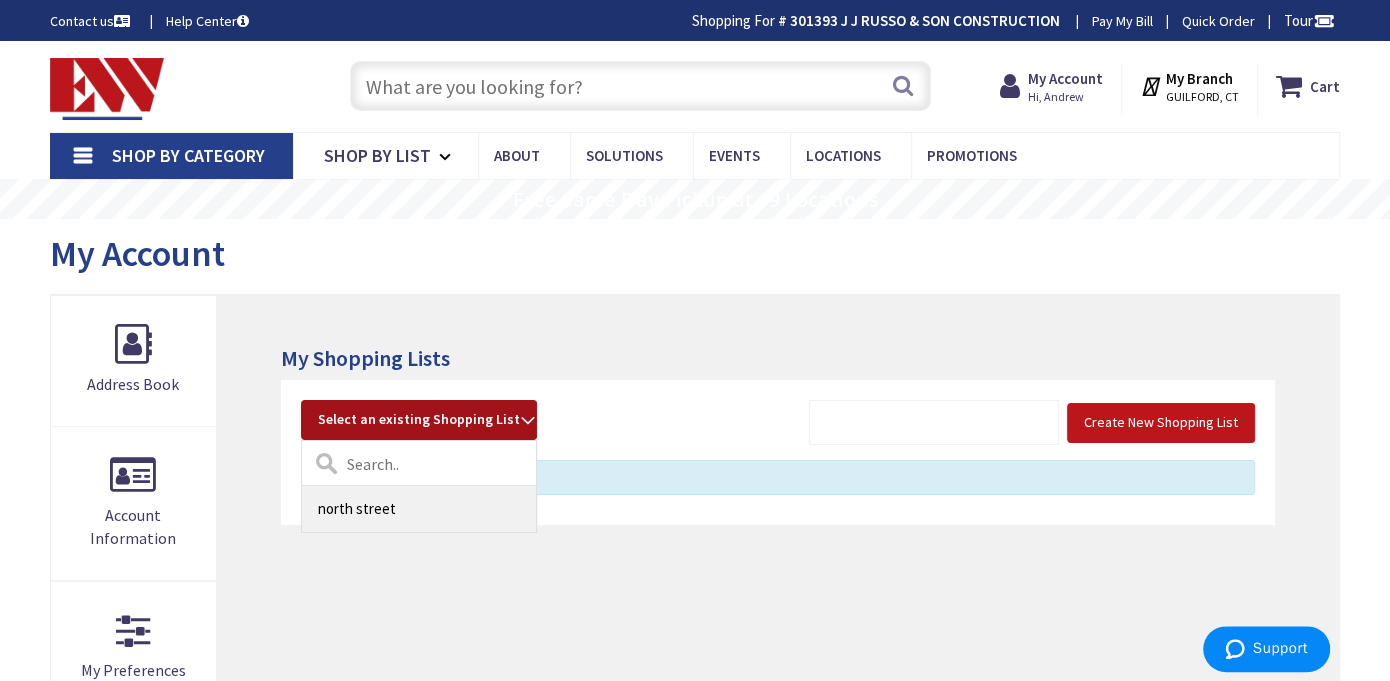 click on "north street" at bounding box center (419, 508) 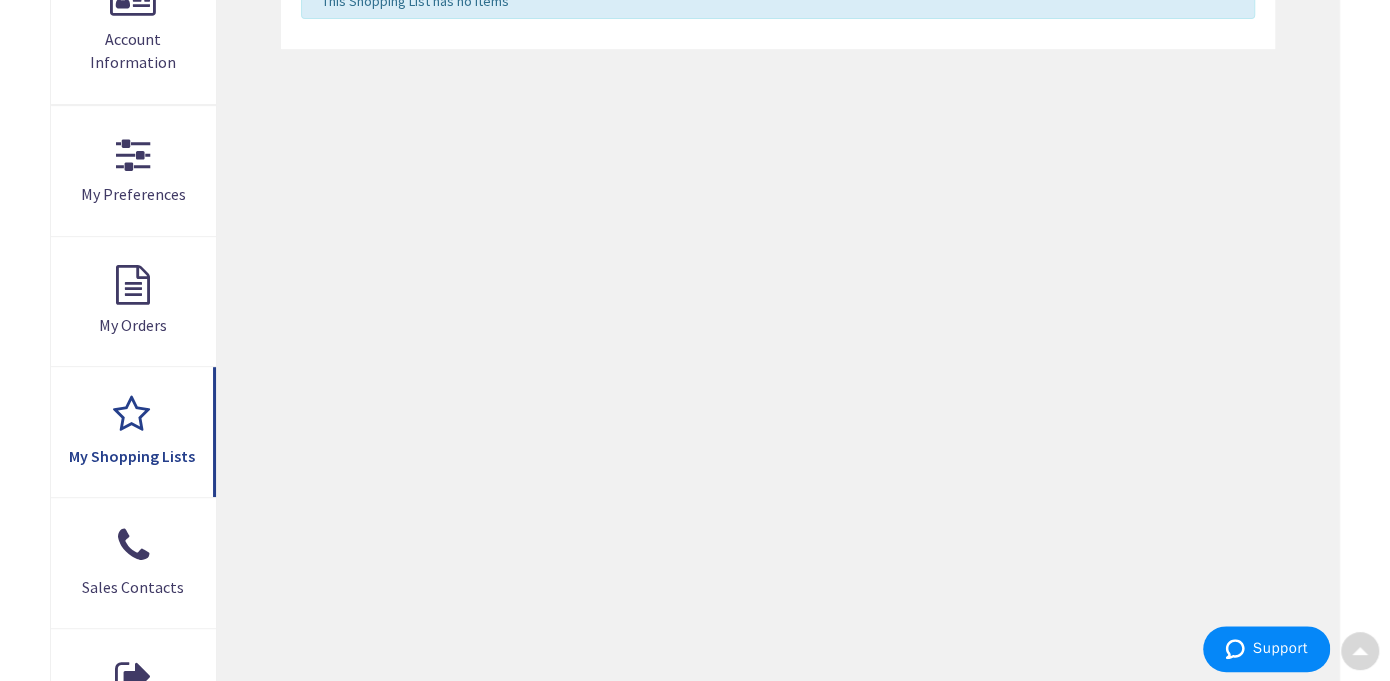 scroll, scrollTop: 500, scrollLeft: 0, axis: vertical 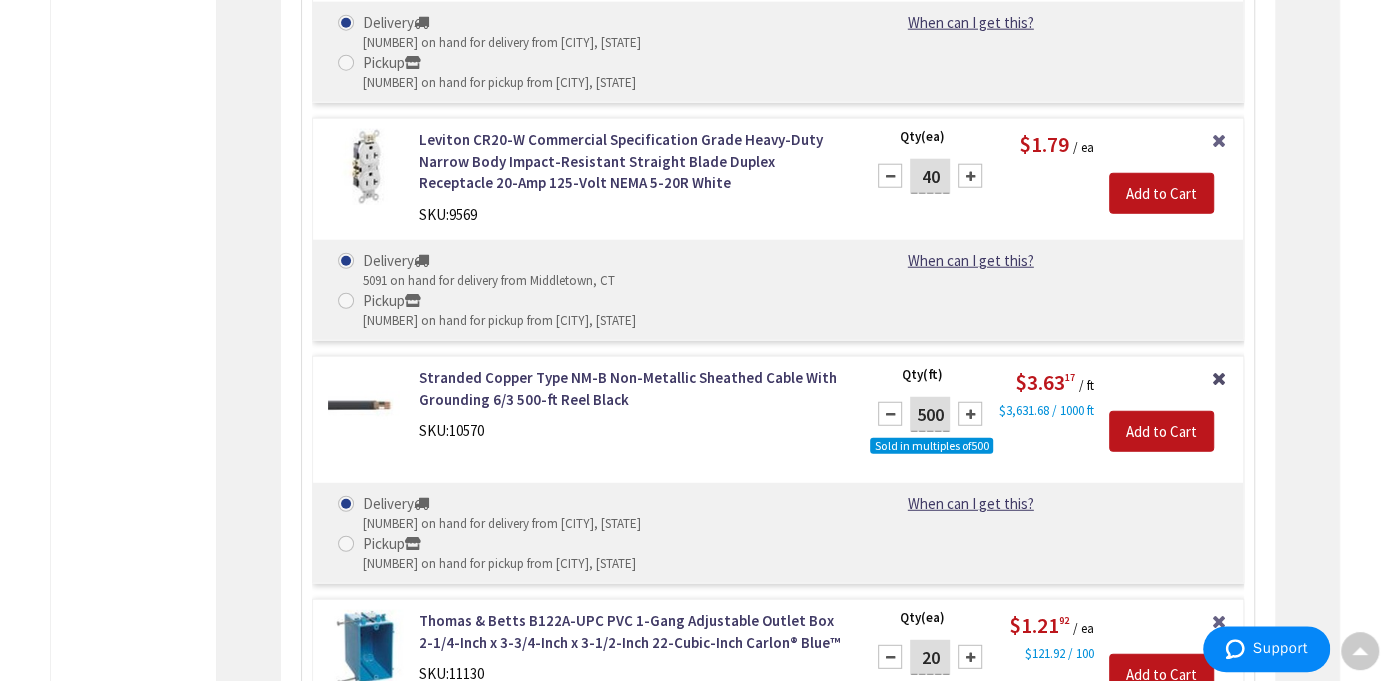 click on "Remove Item" at bounding box center (1219, 376) 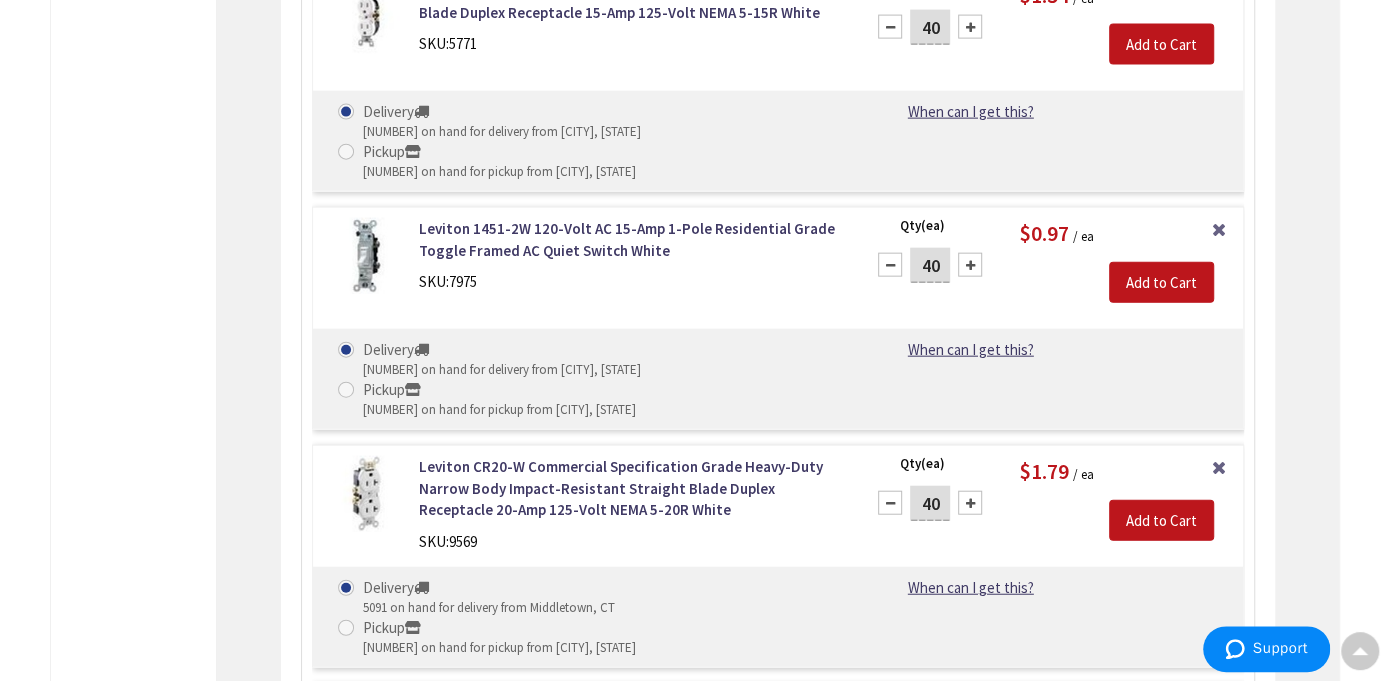 scroll, scrollTop: 3339, scrollLeft: 0, axis: vertical 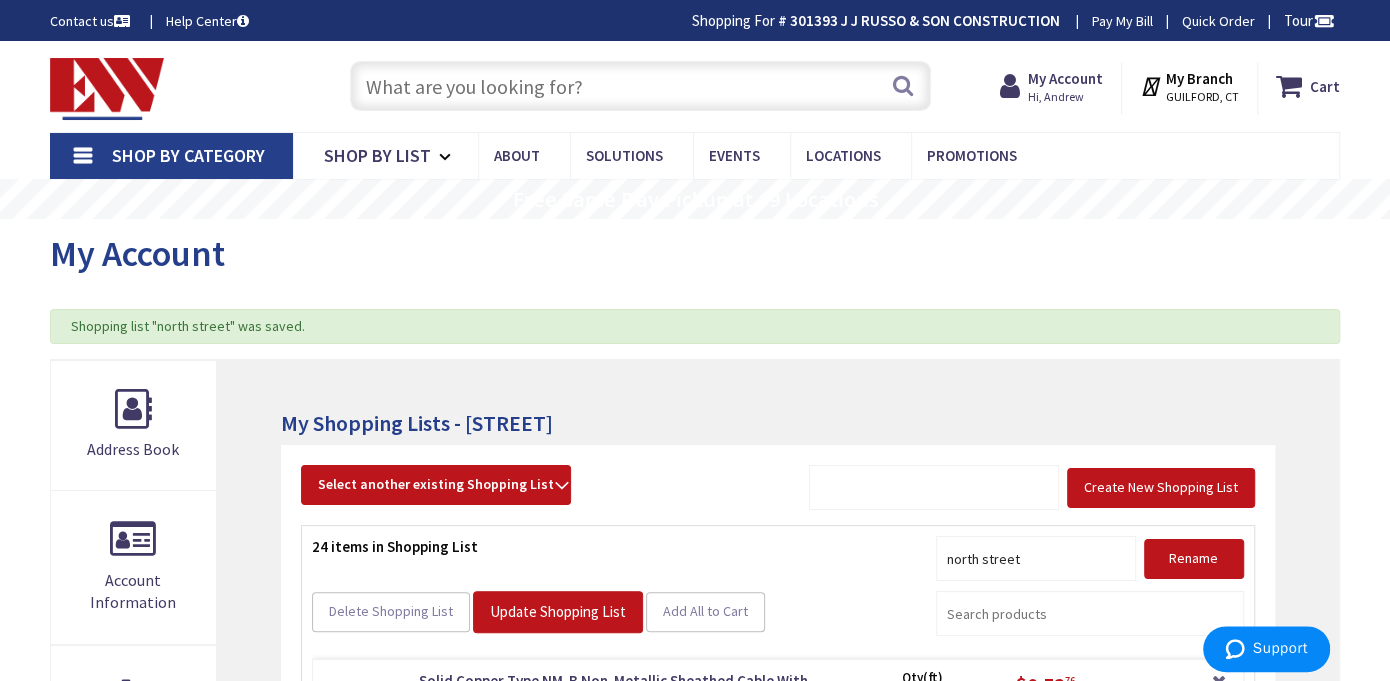 click at bounding box center [640, 86] 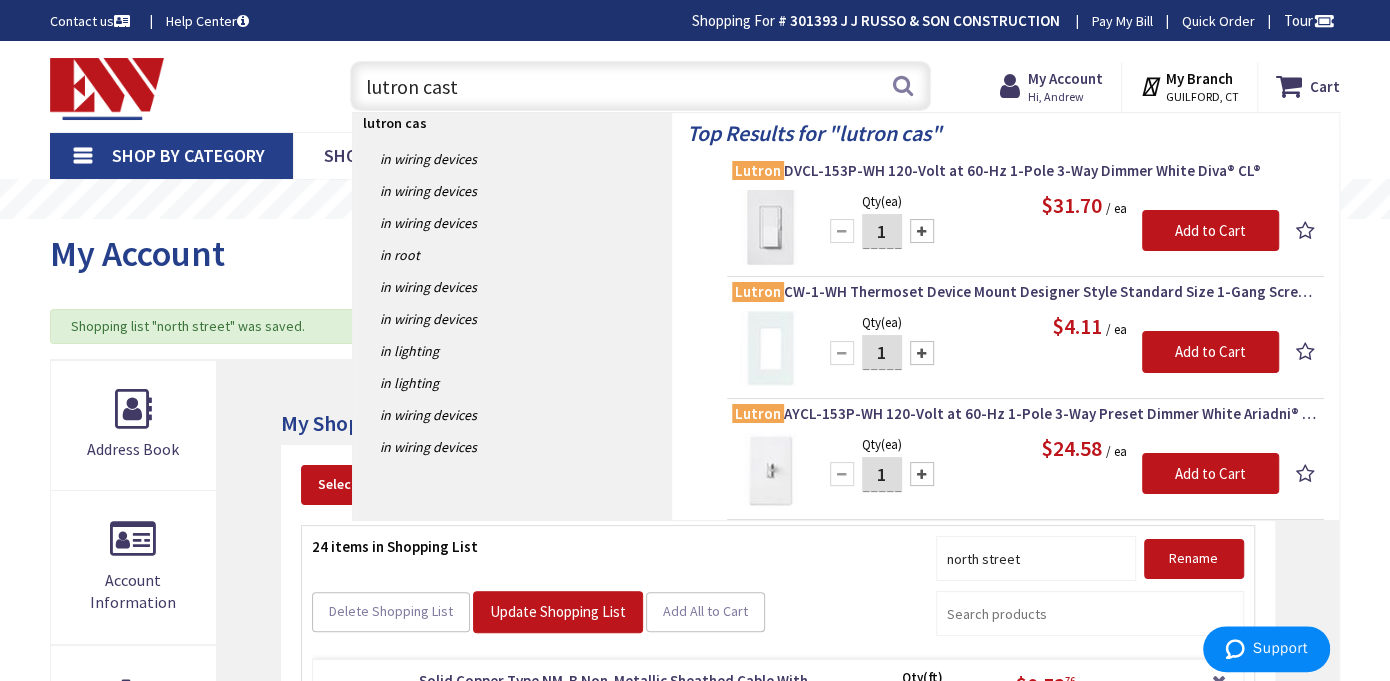 type on "lutron casta" 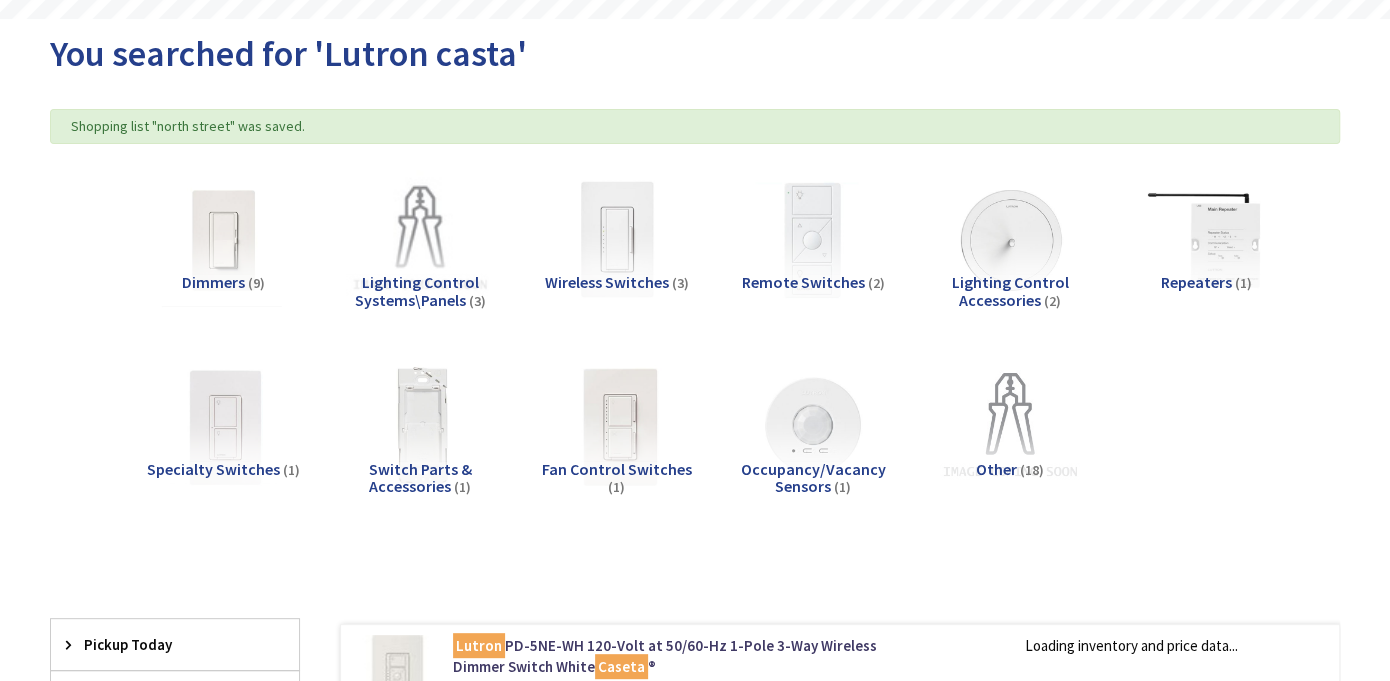 scroll, scrollTop: 200, scrollLeft: 0, axis: vertical 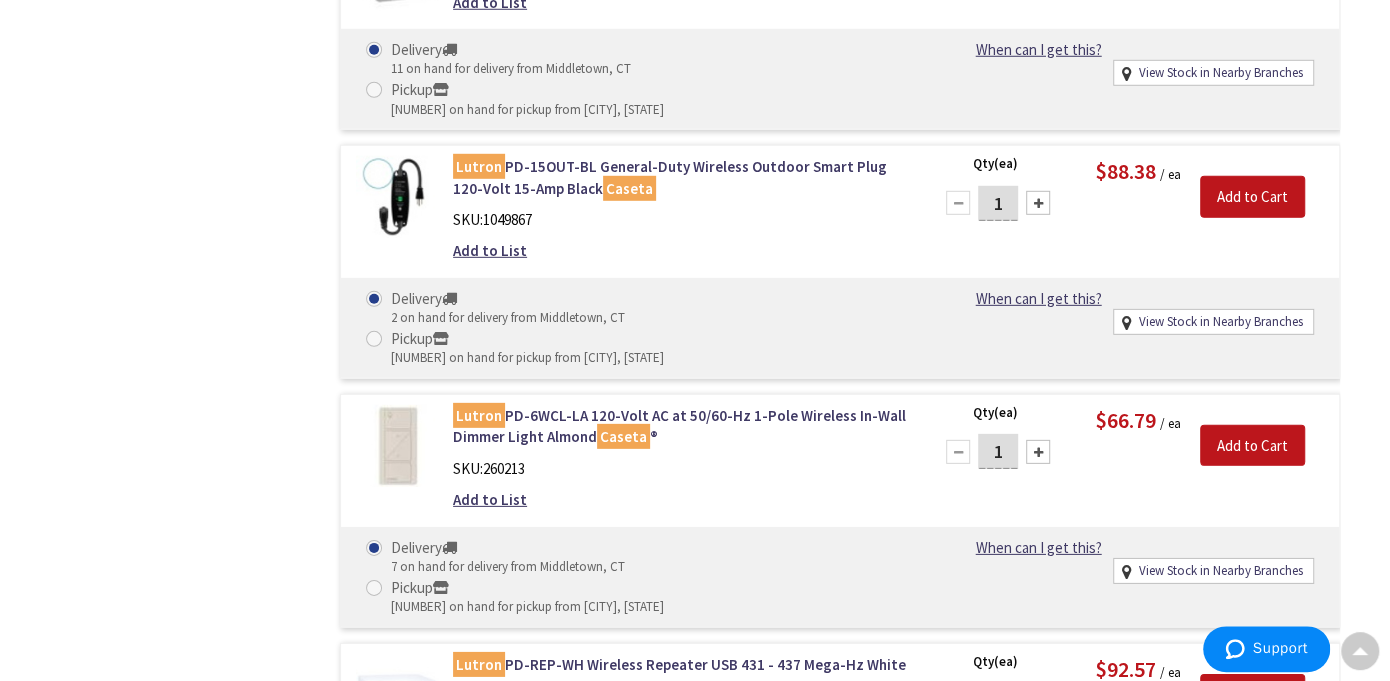click on "Add to List" at bounding box center [490, 727] 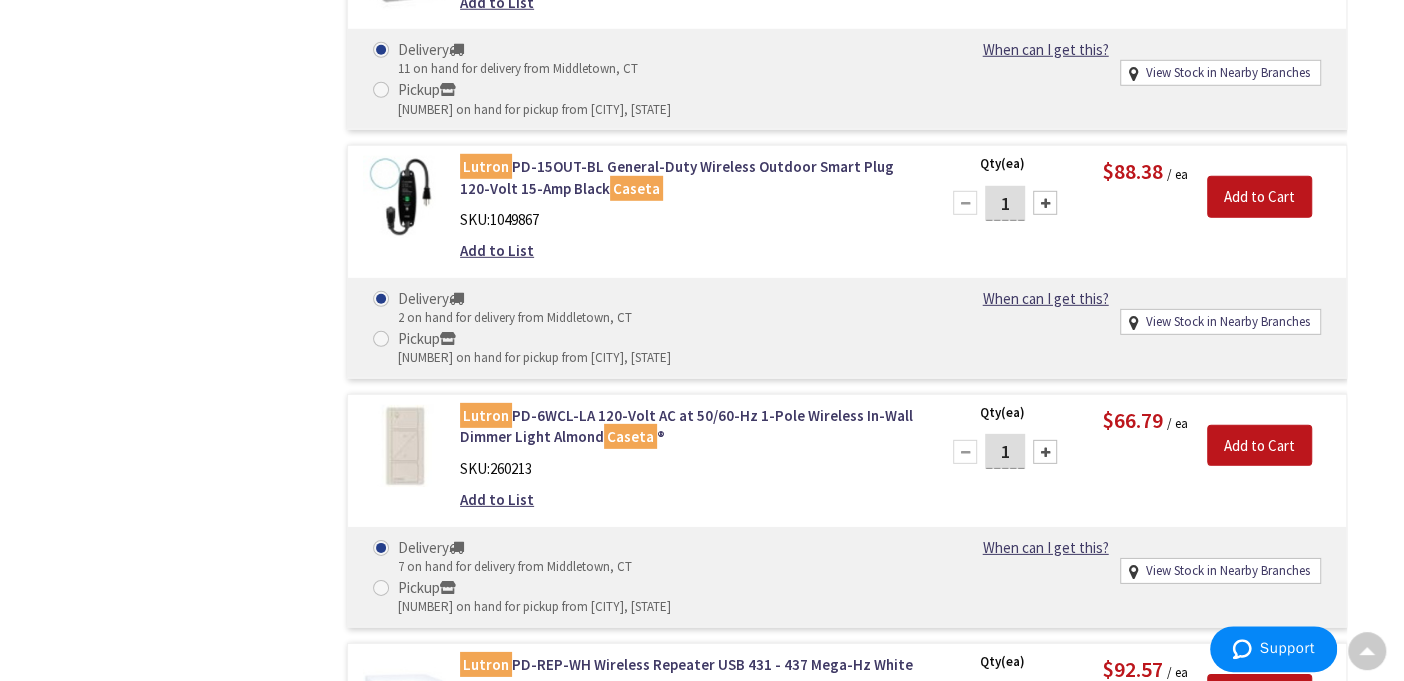scroll, scrollTop: 3604, scrollLeft: 0, axis: vertical 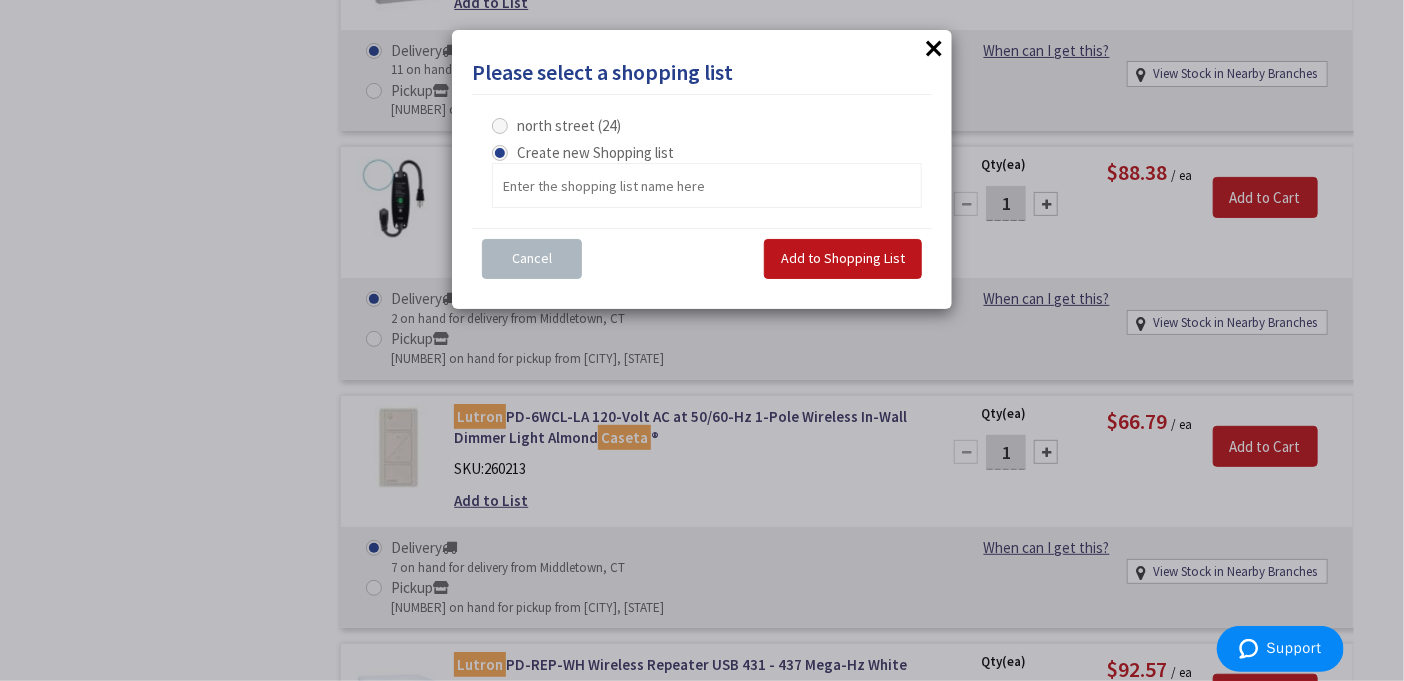 click on "north street (24)" at bounding box center [569, 125] 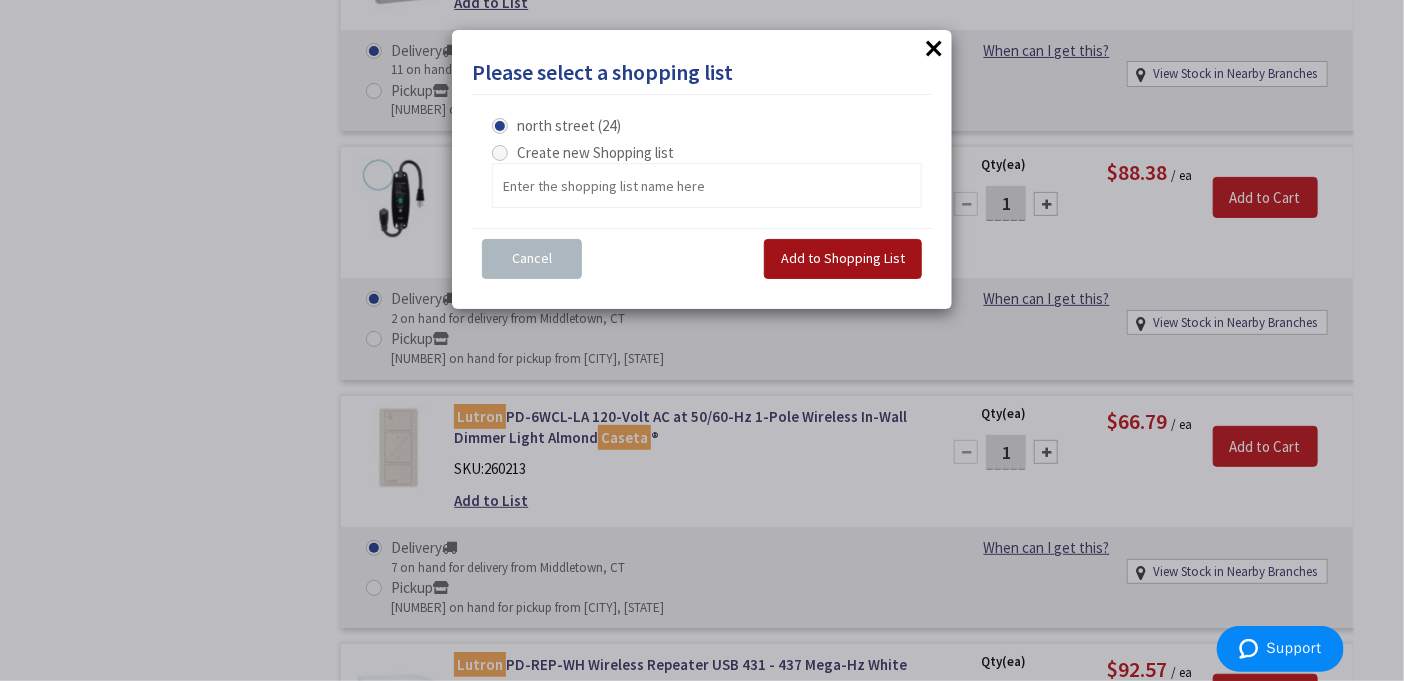 click on "Add to Shopping List" at bounding box center (843, 259) 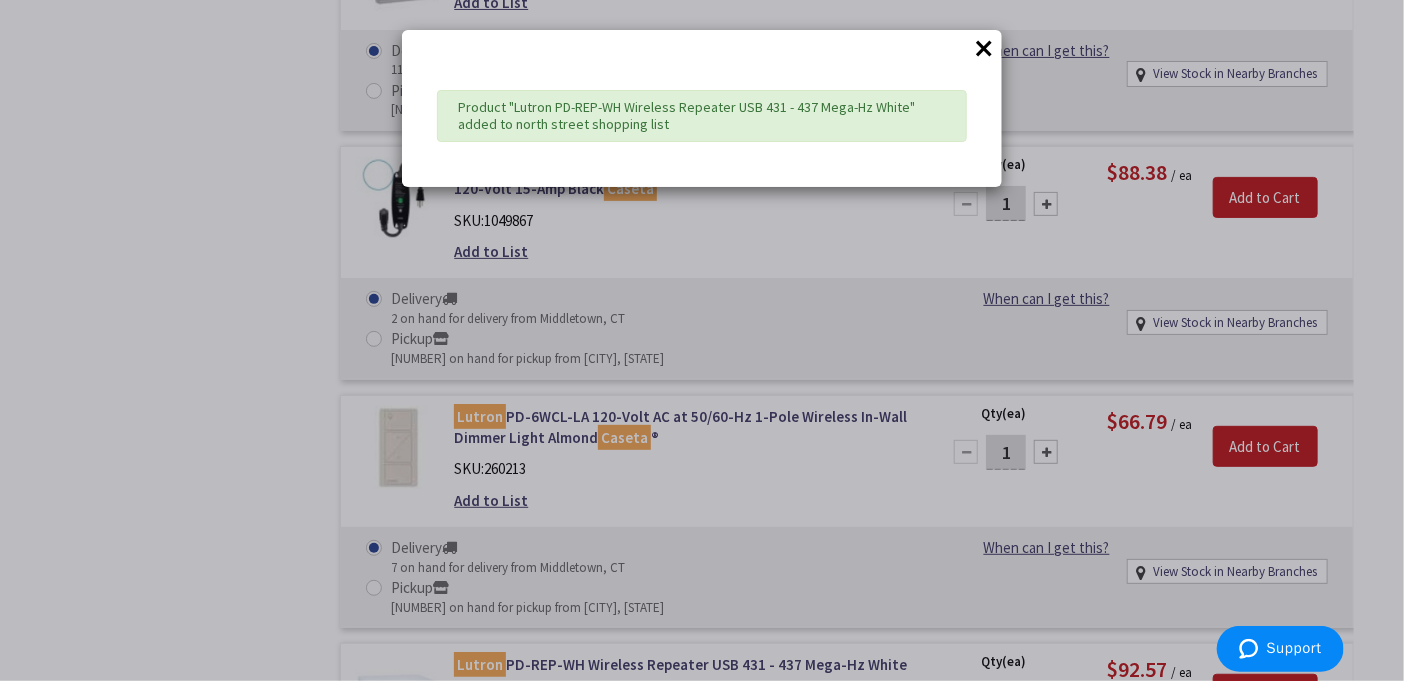 click on "×" at bounding box center (984, 48) 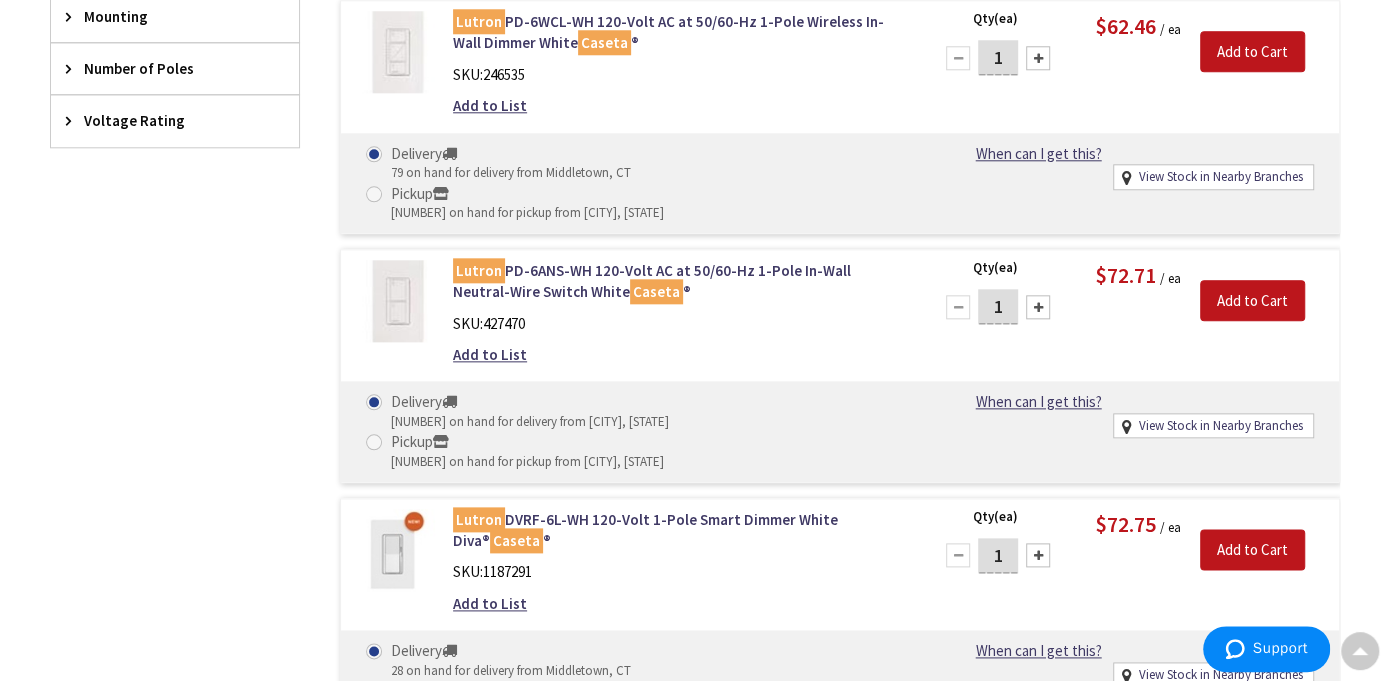 scroll, scrollTop: 1500, scrollLeft: 0, axis: vertical 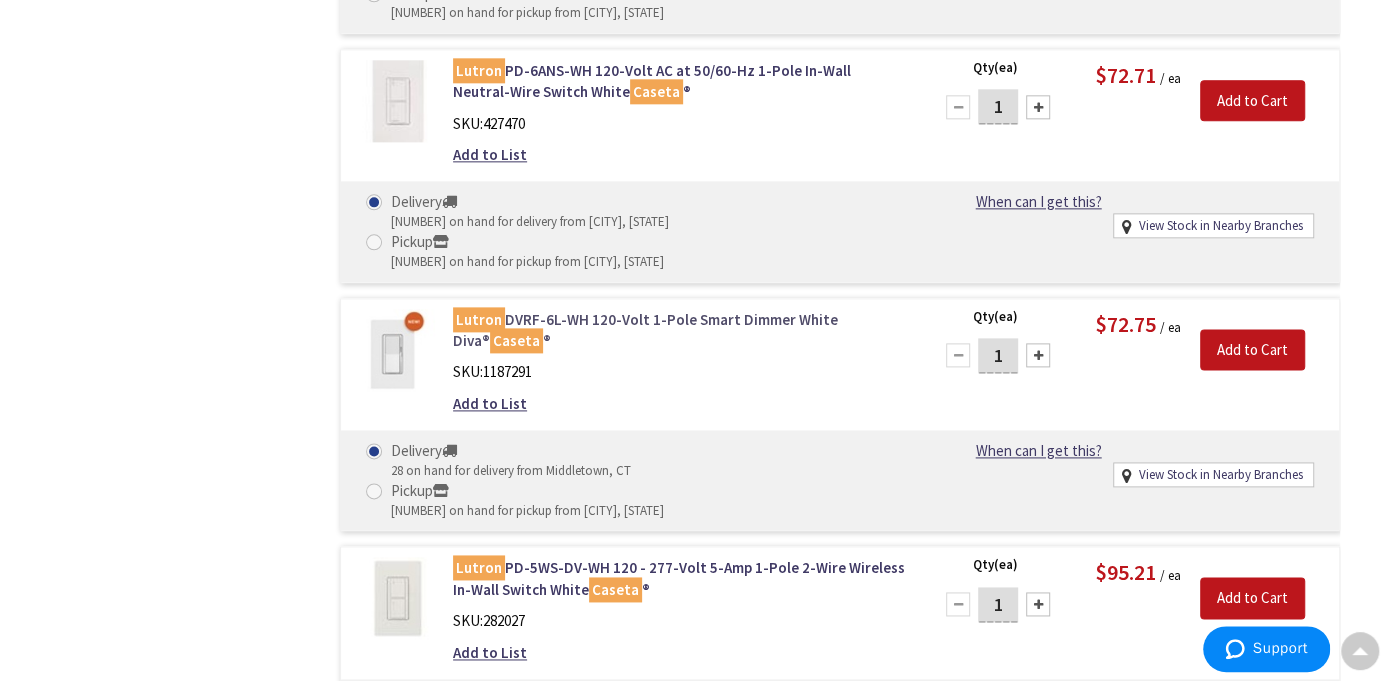 click on "Lutron  DVRF-6L-WH 120-Volt 1-Pole Smart Dimmer White Diva®  Caseta ®" at bounding box center [680, 330] 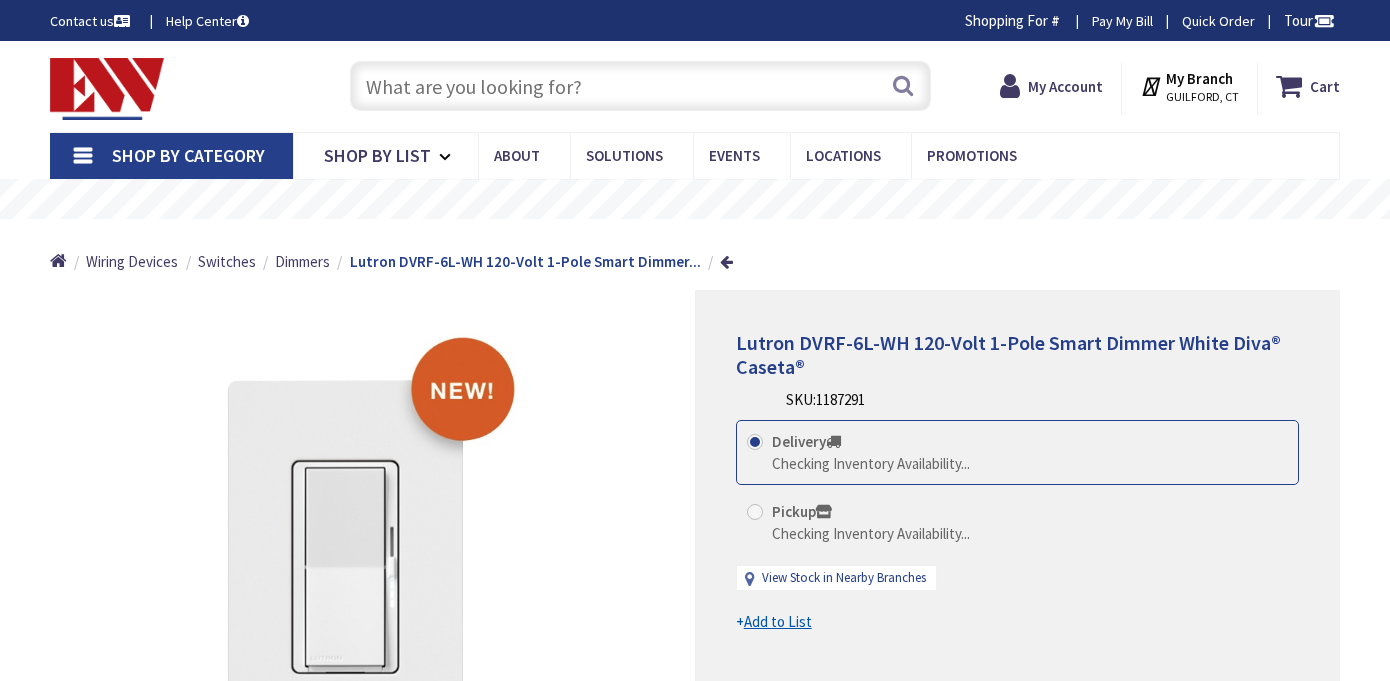 scroll, scrollTop: 0, scrollLeft: 0, axis: both 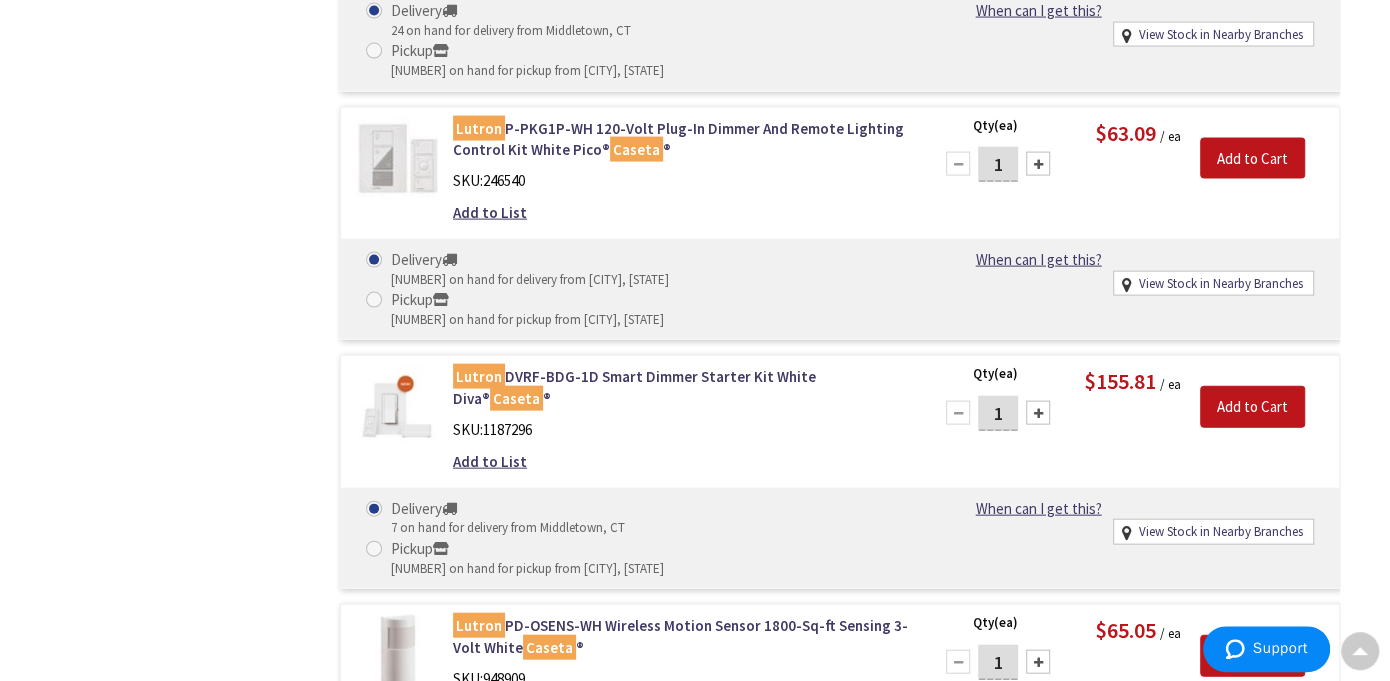 click at bounding box center [1038, 662] 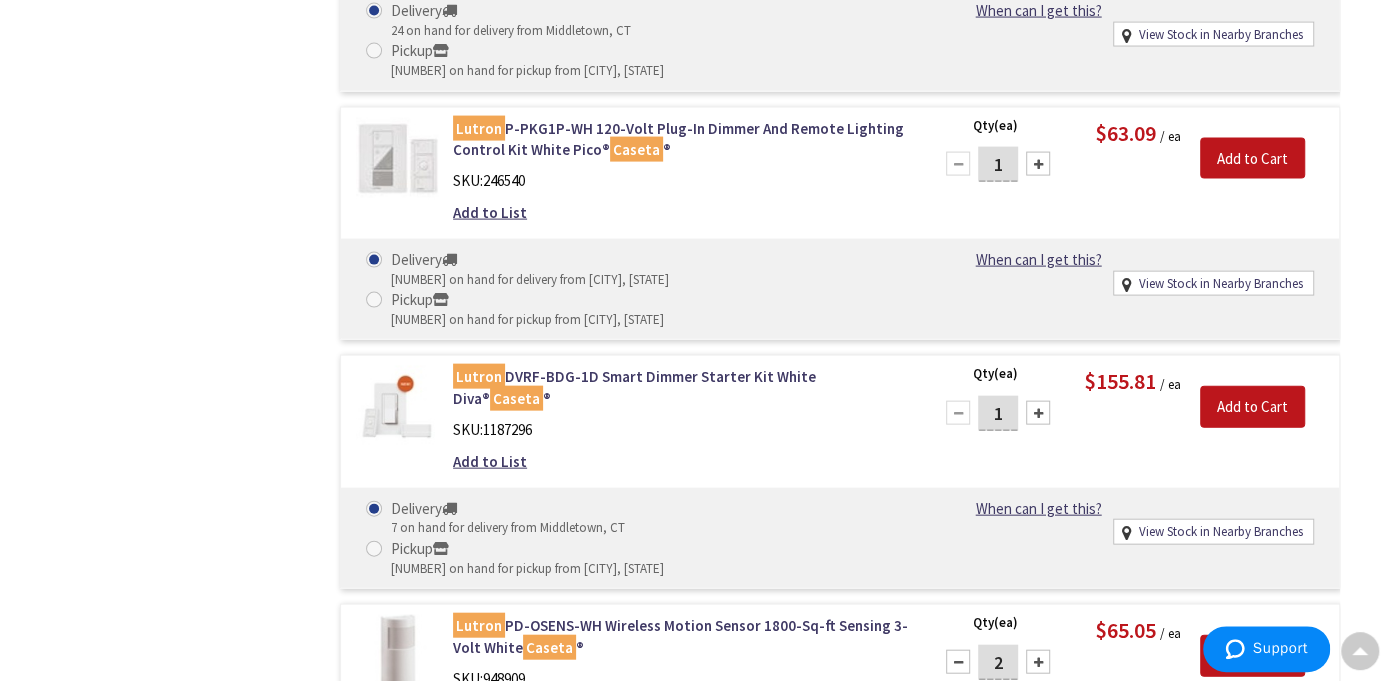 click at bounding box center (1038, 662) 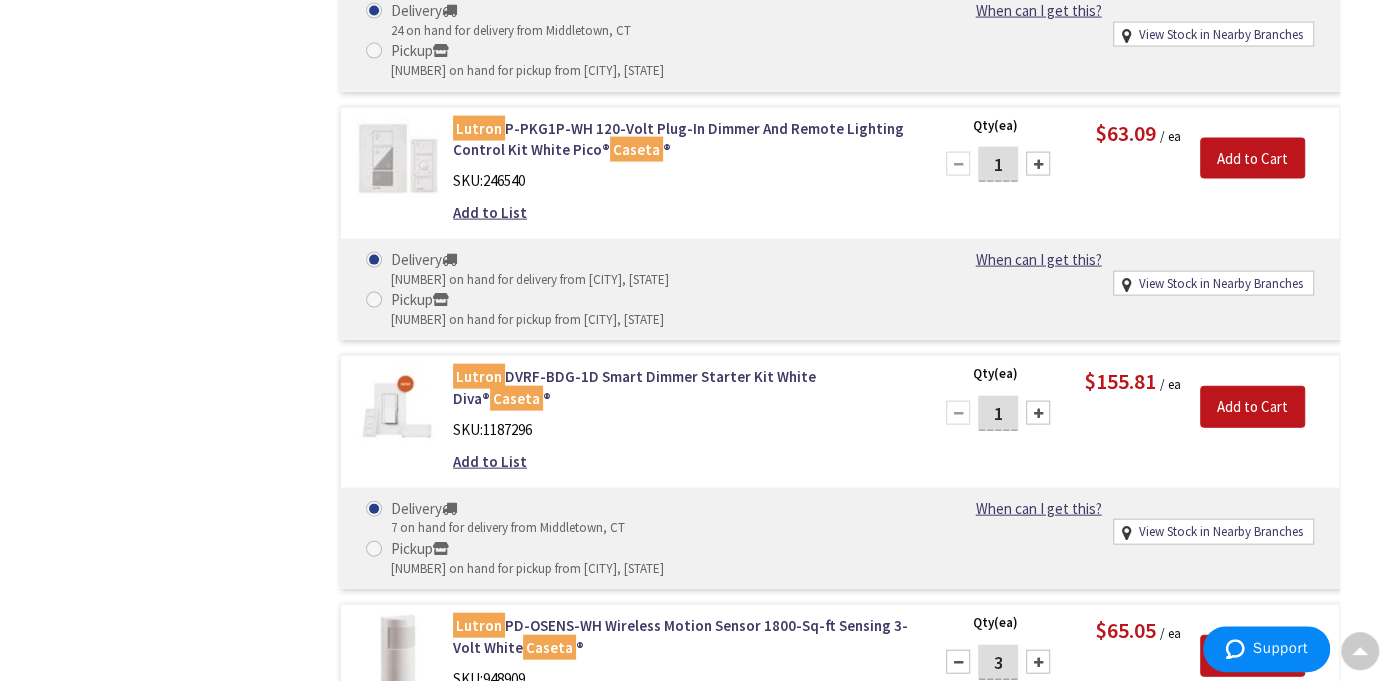 click at bounding box center (1038, 662) 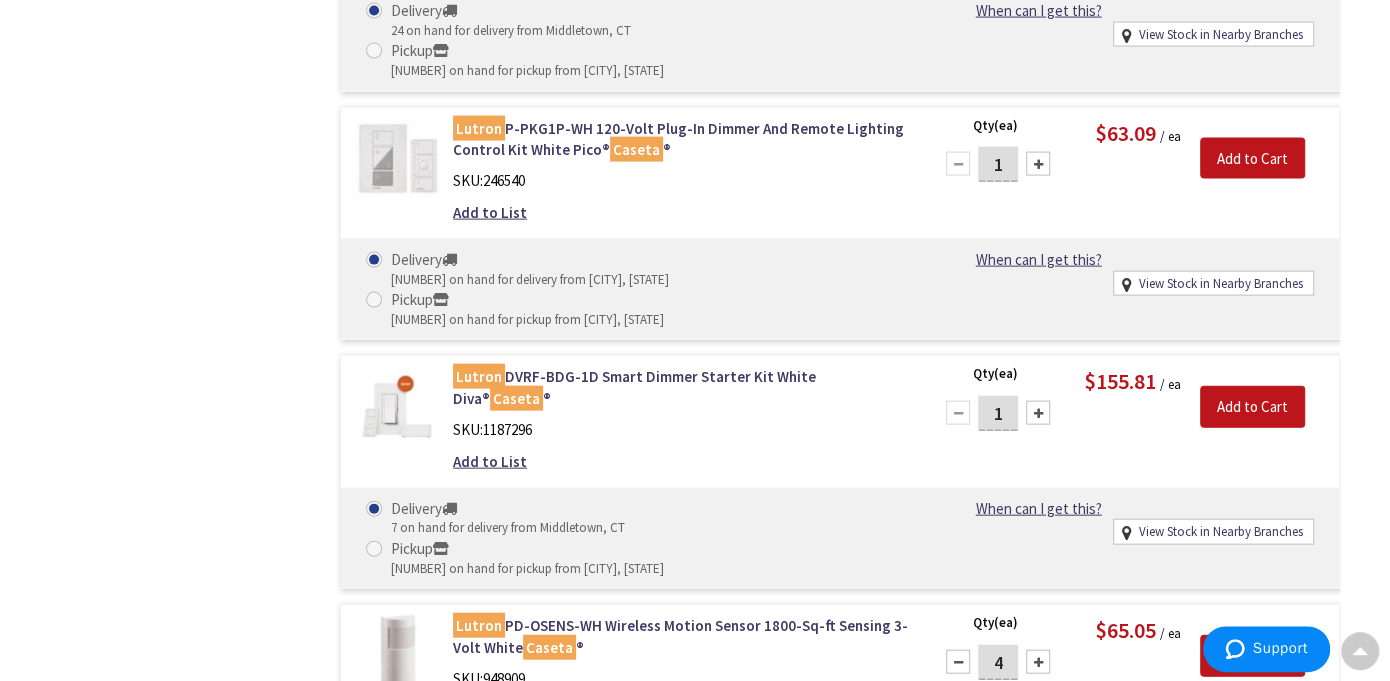 click on "Add to List" at bounding box center [490, 709] 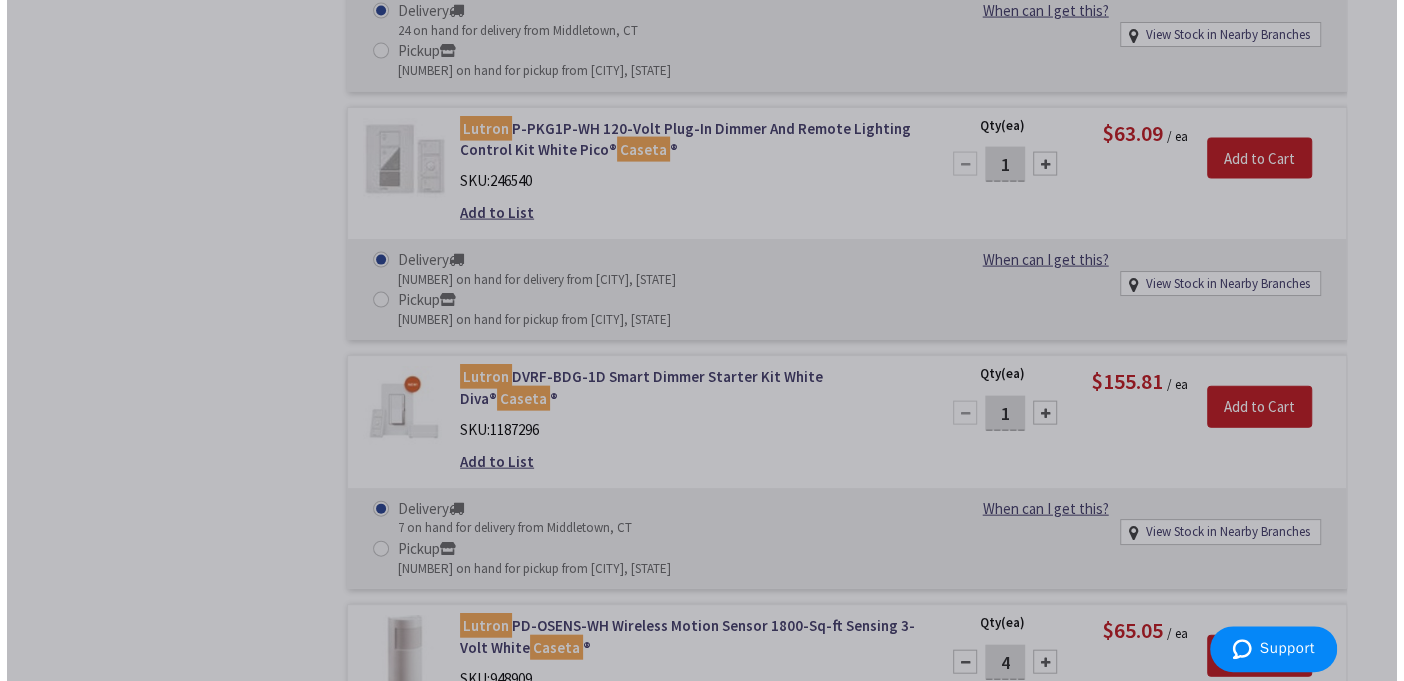 scroll, scrollTop: 2605, scrollLeft: 0, axis: vertical 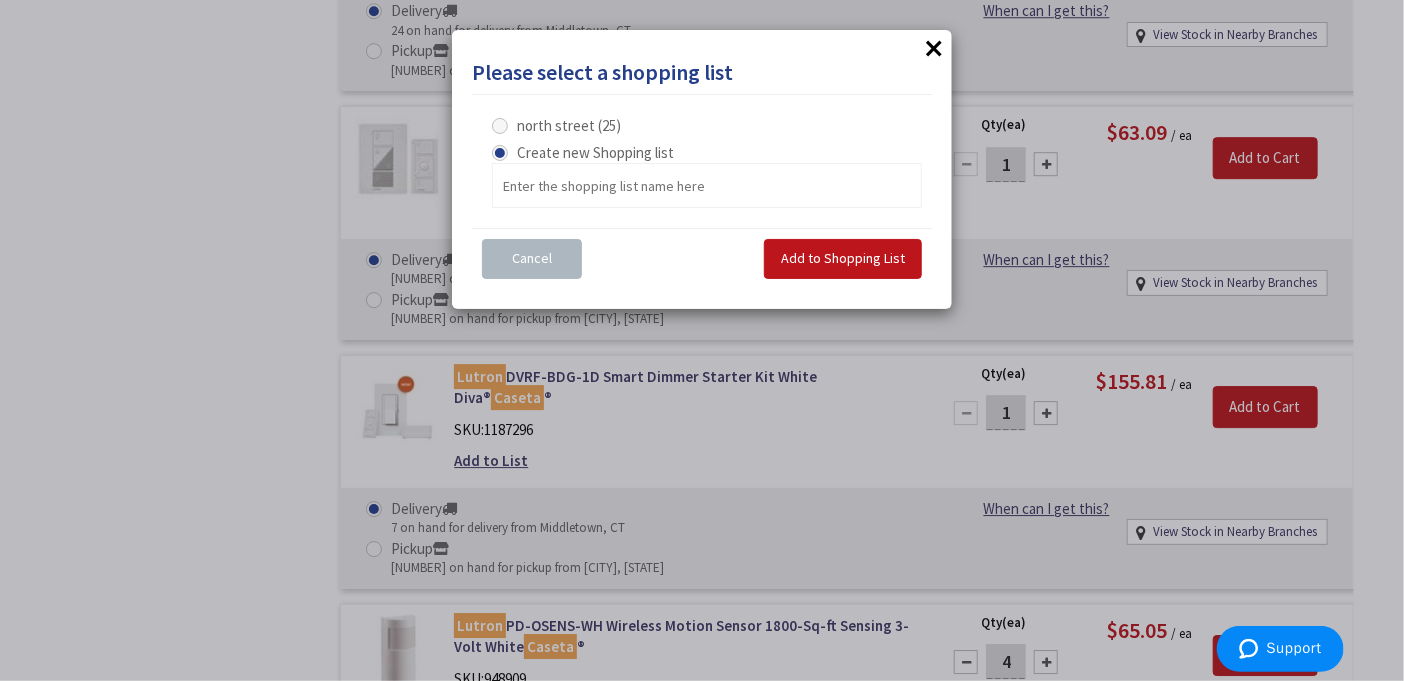 click on "north street (25)" at bounding box center [569, 125] 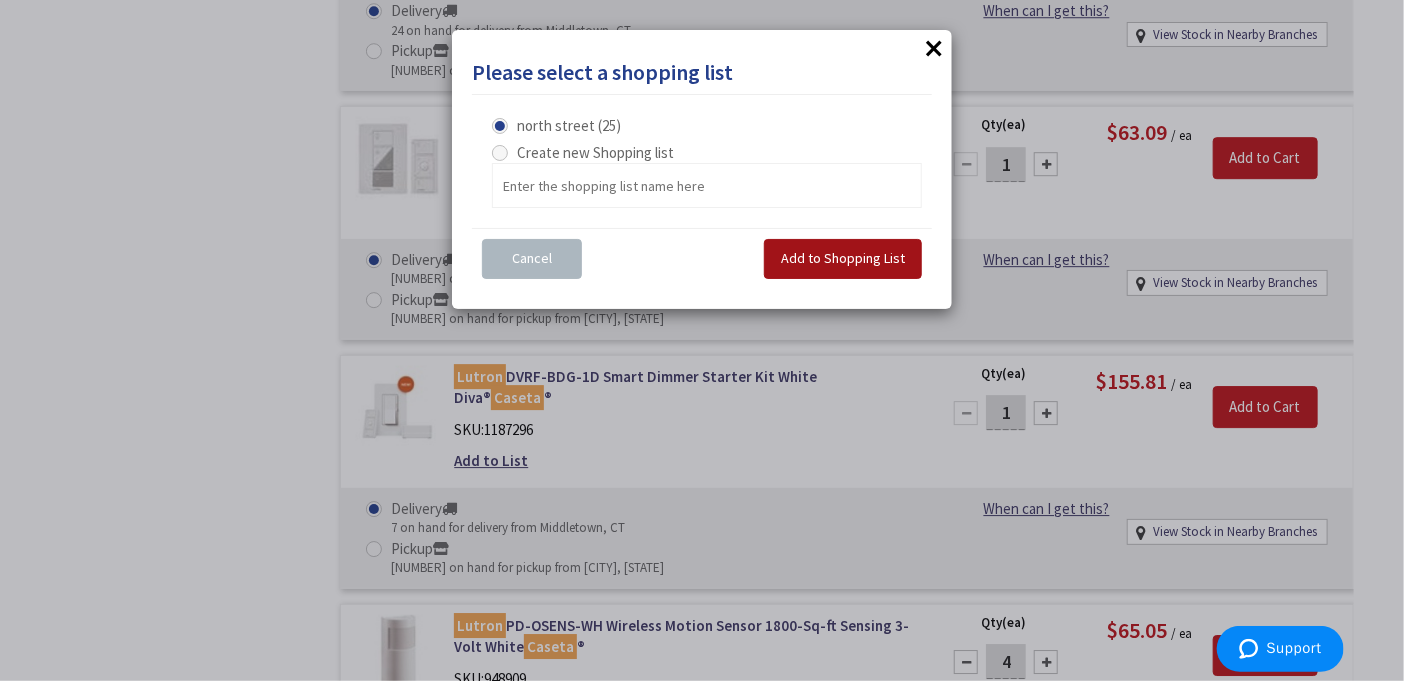 click on "Add to Shopping List" at bounding box center [843, 259] 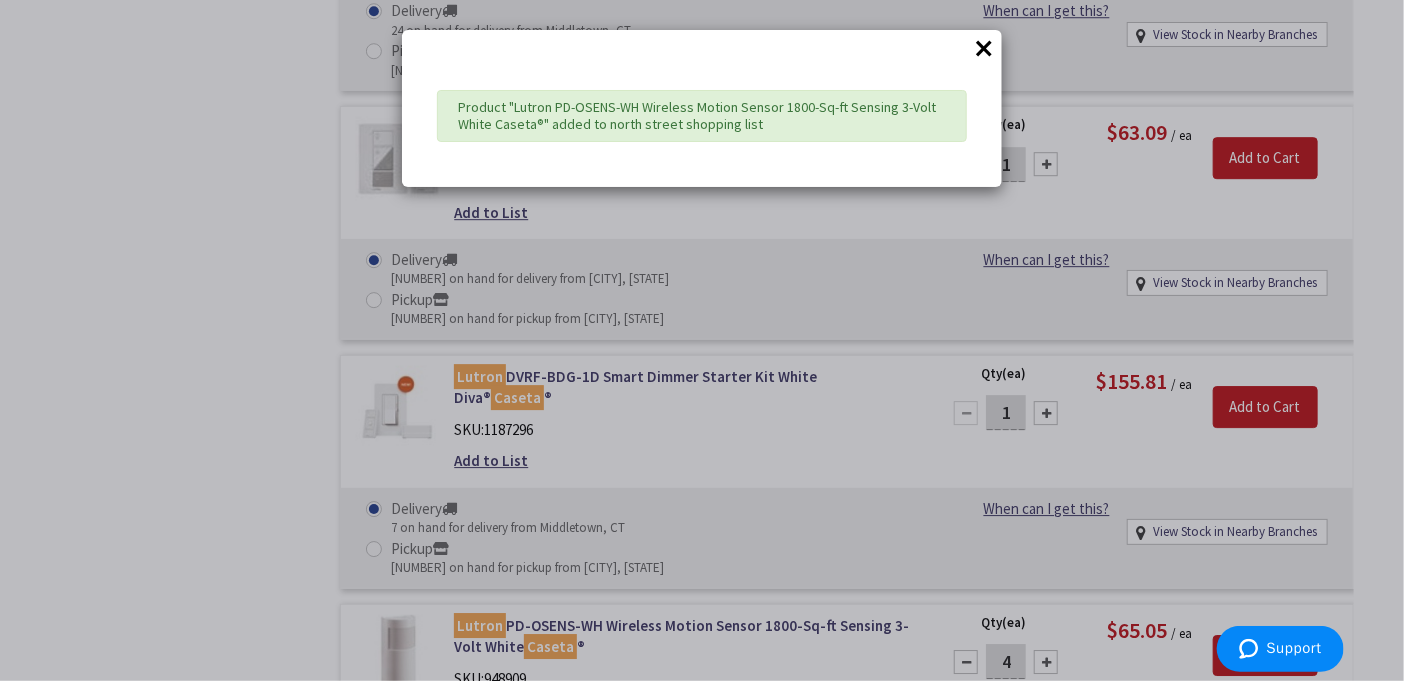 click on "×" at bounding box center (984, 48) 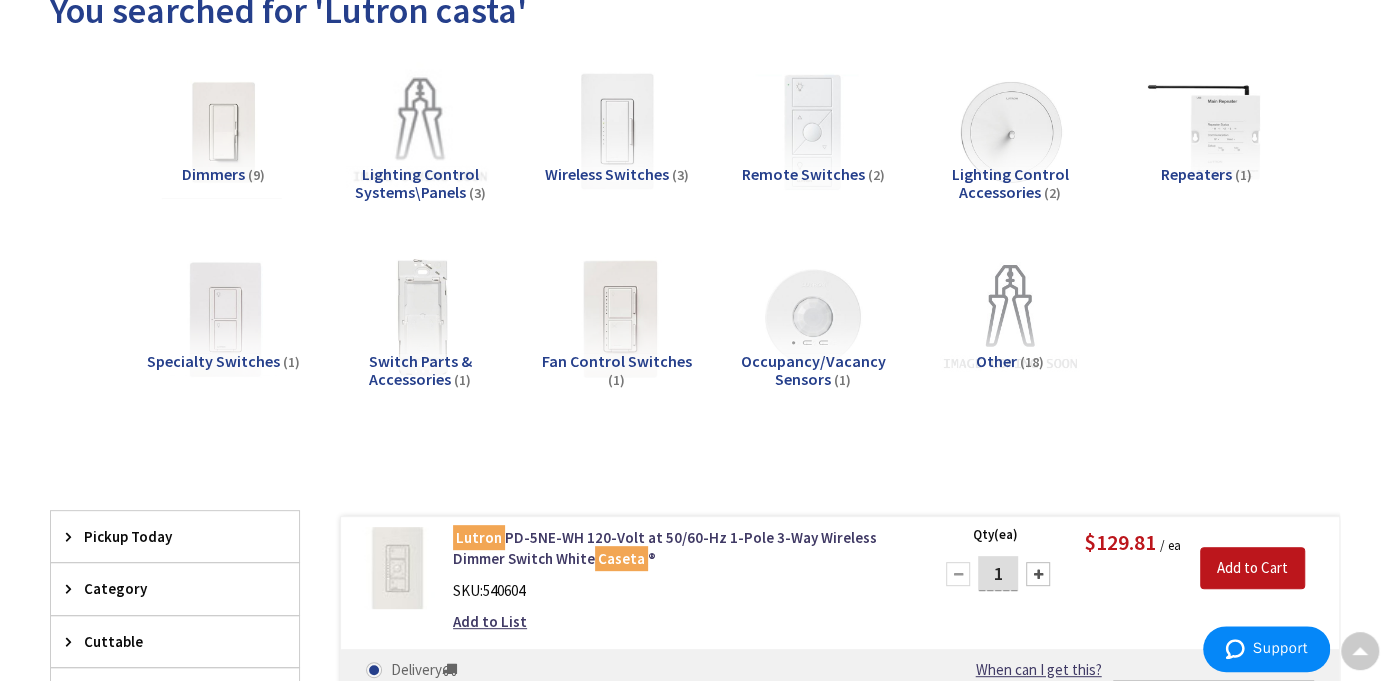 scroll, scrollTop: 0, scrollLeft: 0, axis: both 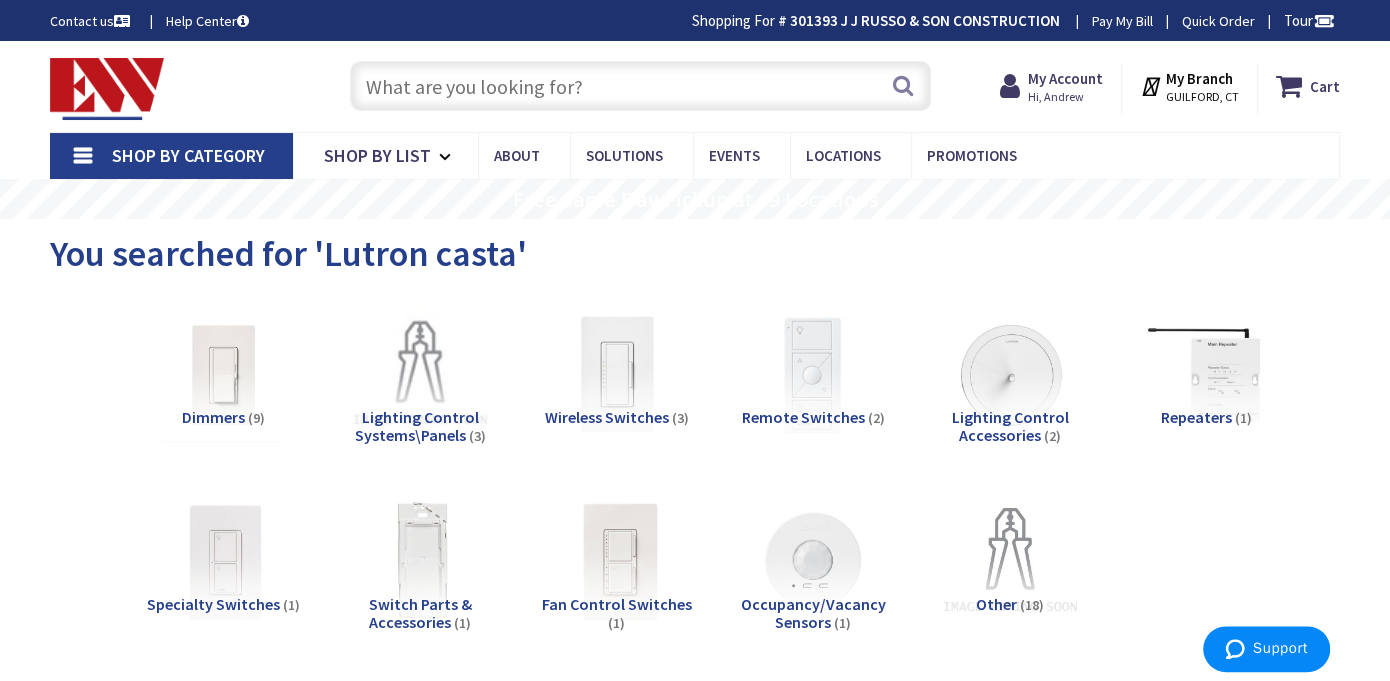 click at bounding box center (640, 86) 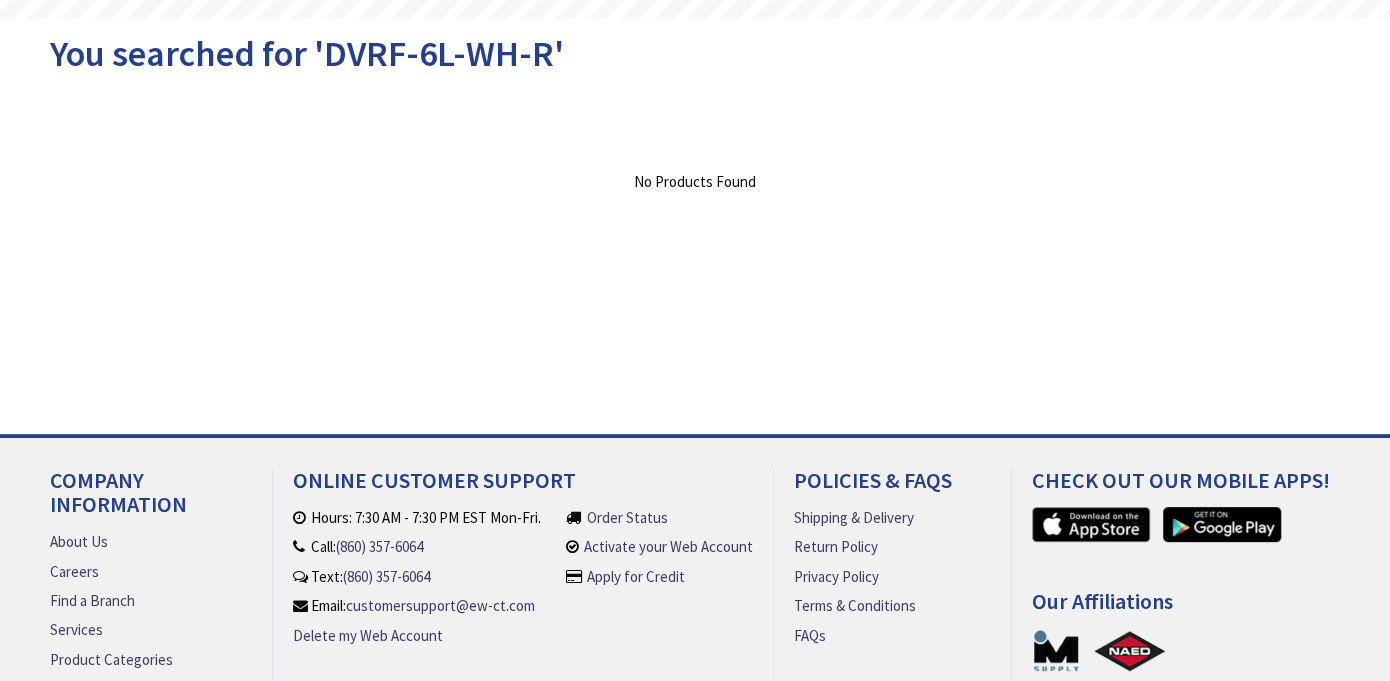 scroll, scrollTop: 0, scrollLeft: 0, axis: both 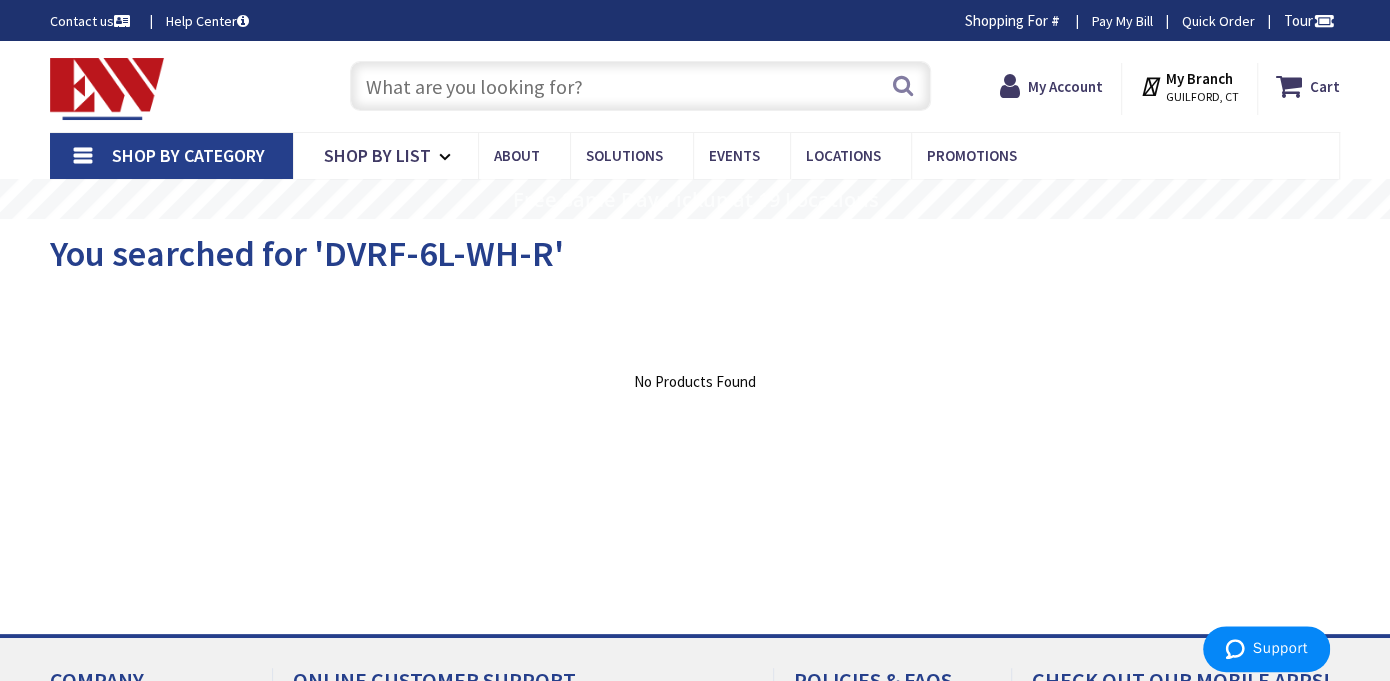 click at bounding box center (640, 86) 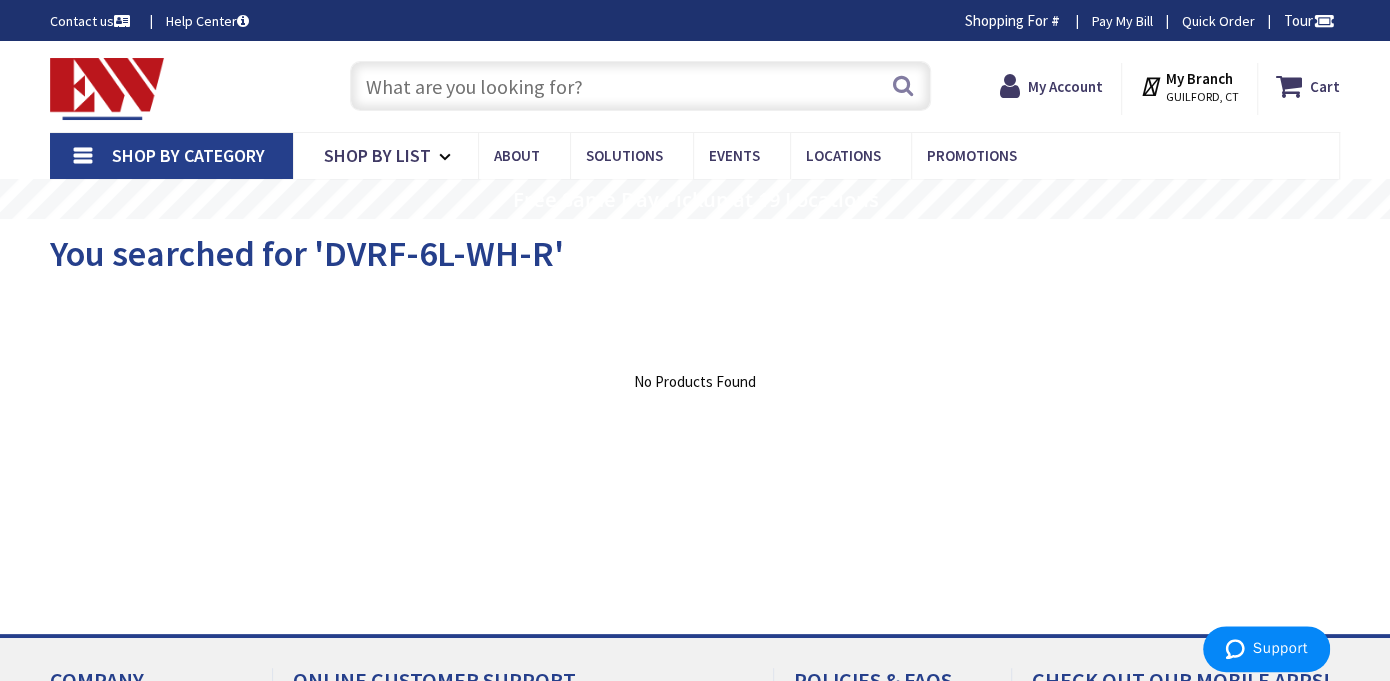 paste on "DVRF-6L-WH-R" 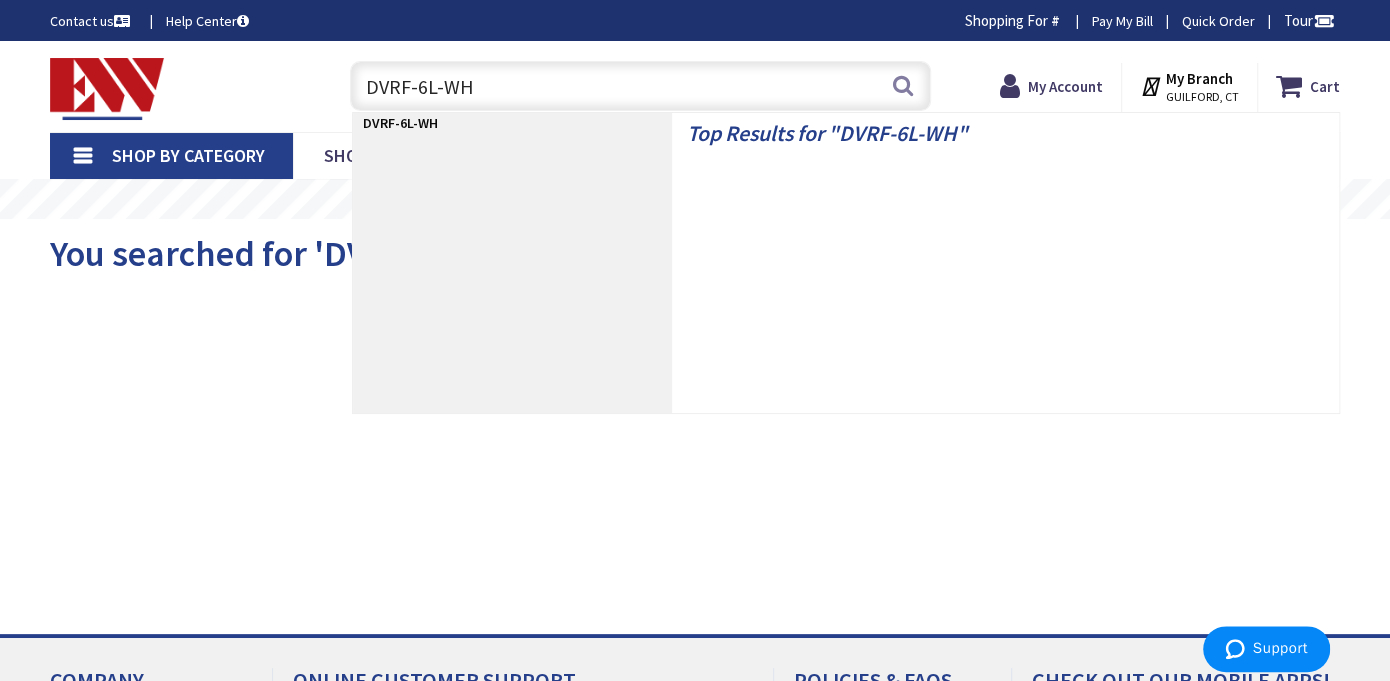 type on "DVRF-6L-WH" 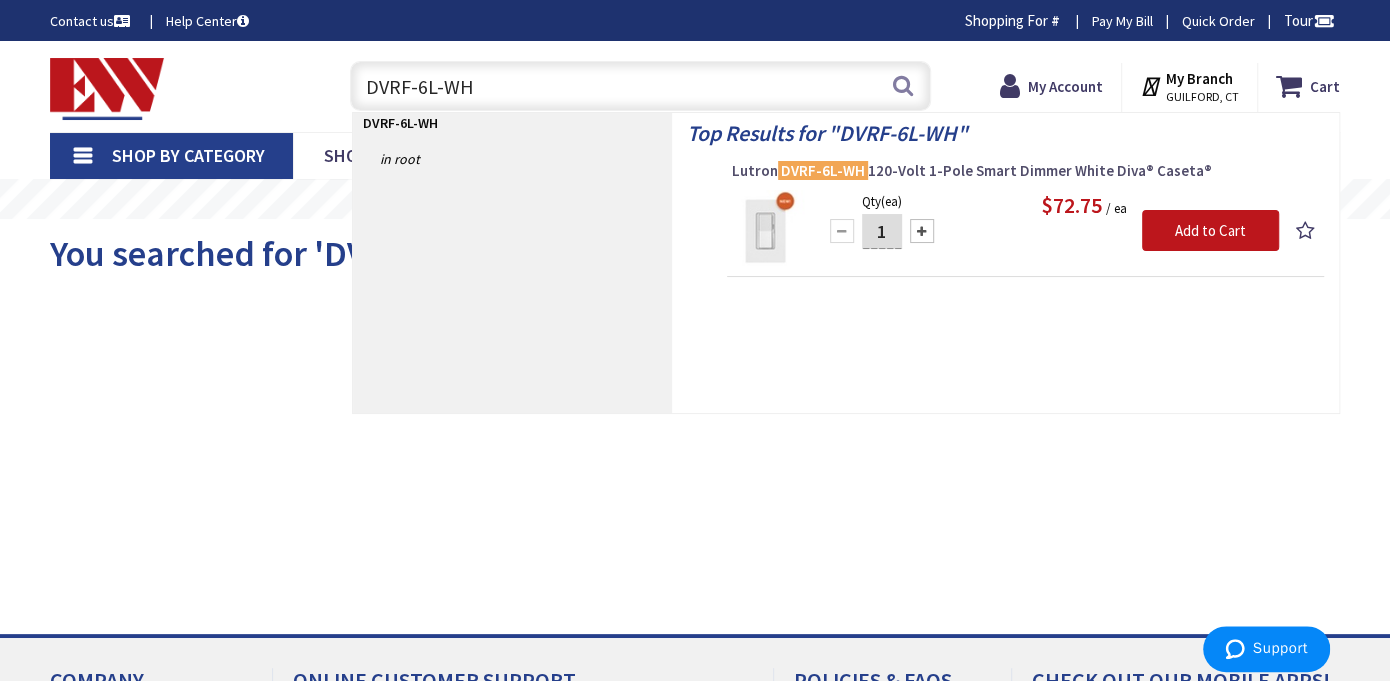 click on "Lutron  DVRF-6L-WH  120-Volt 1-Pole Smart Dimmer White Diva® Caseta®" at bounding box center [1025, 171] 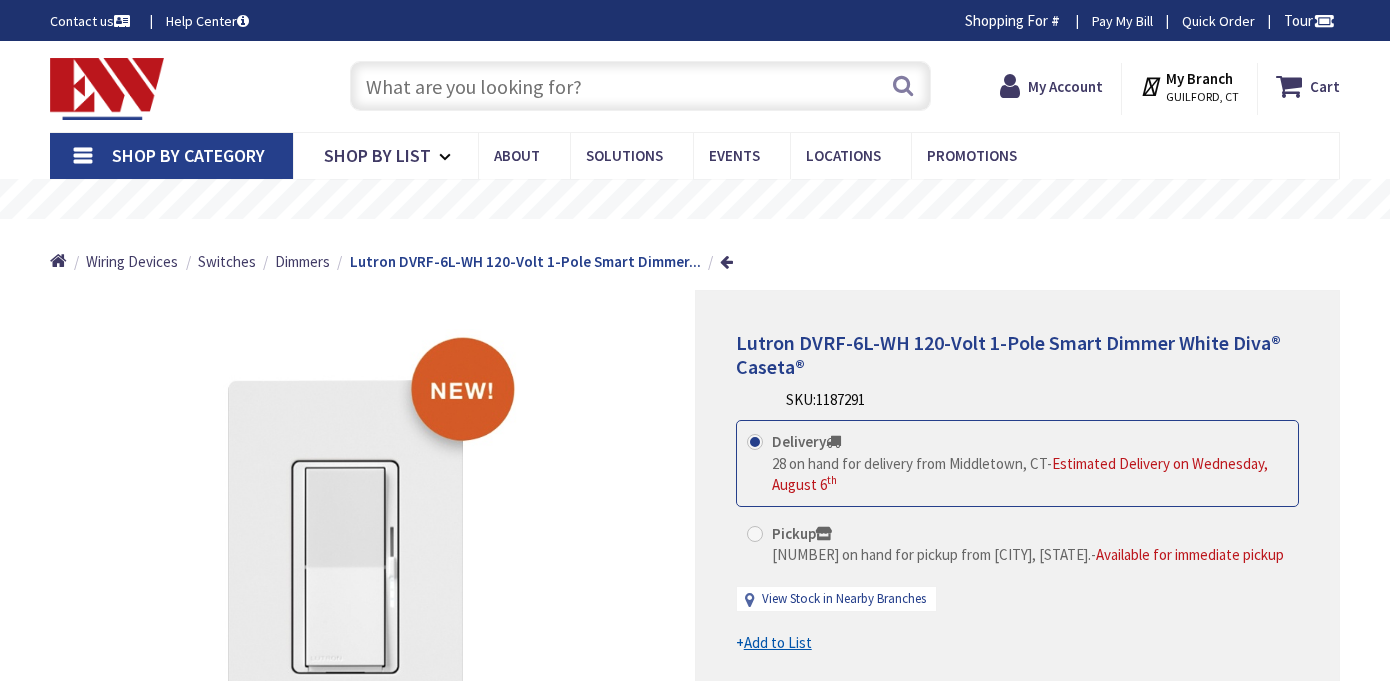 scroll, scrollTop: 0, scrollLeft: 0, axis: both 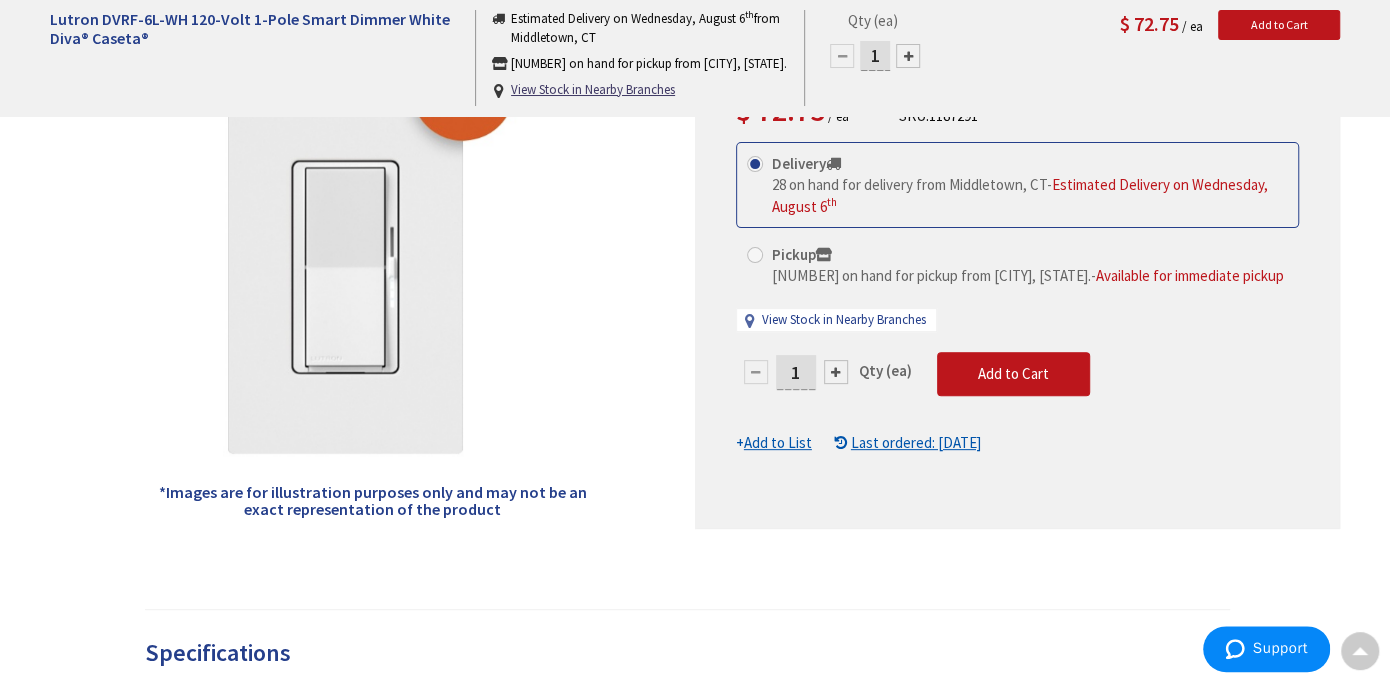 drag, startPoint x: 809, startPoint y: 383, endPoint x: 783, endPoint y: 381, distance: 26.076809 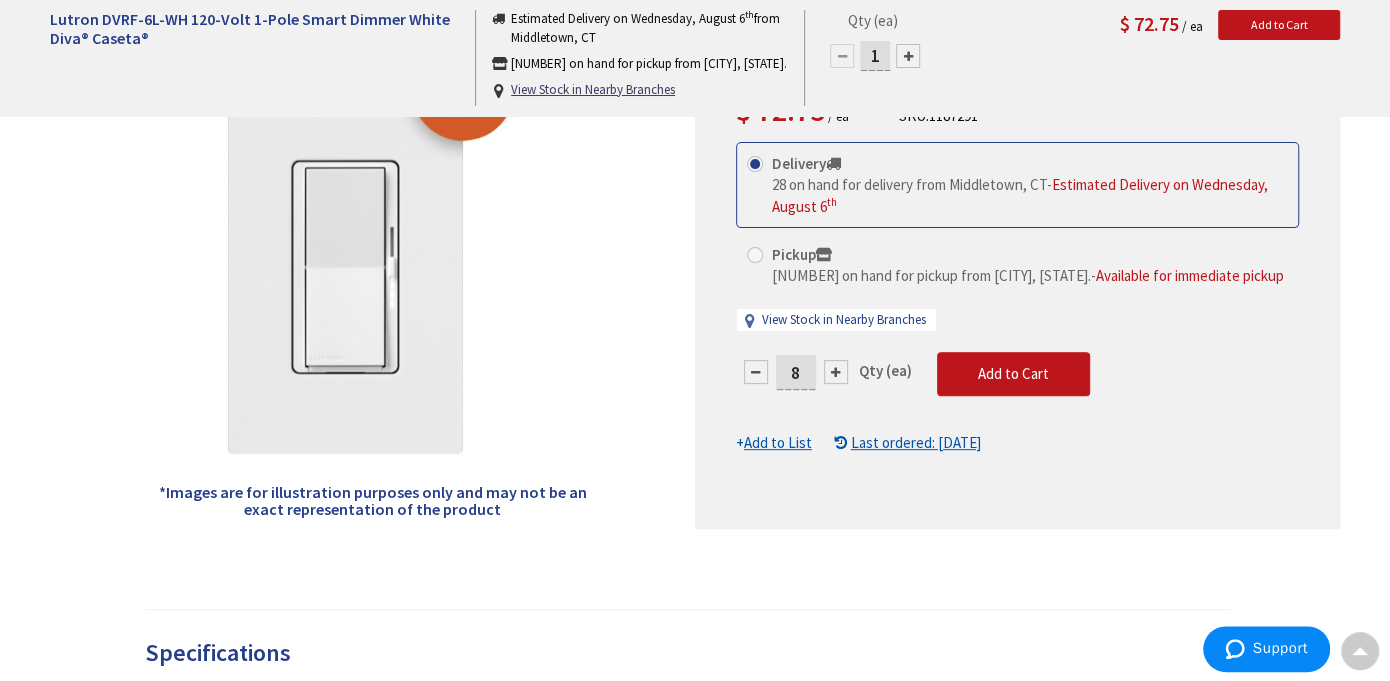 type on "8" 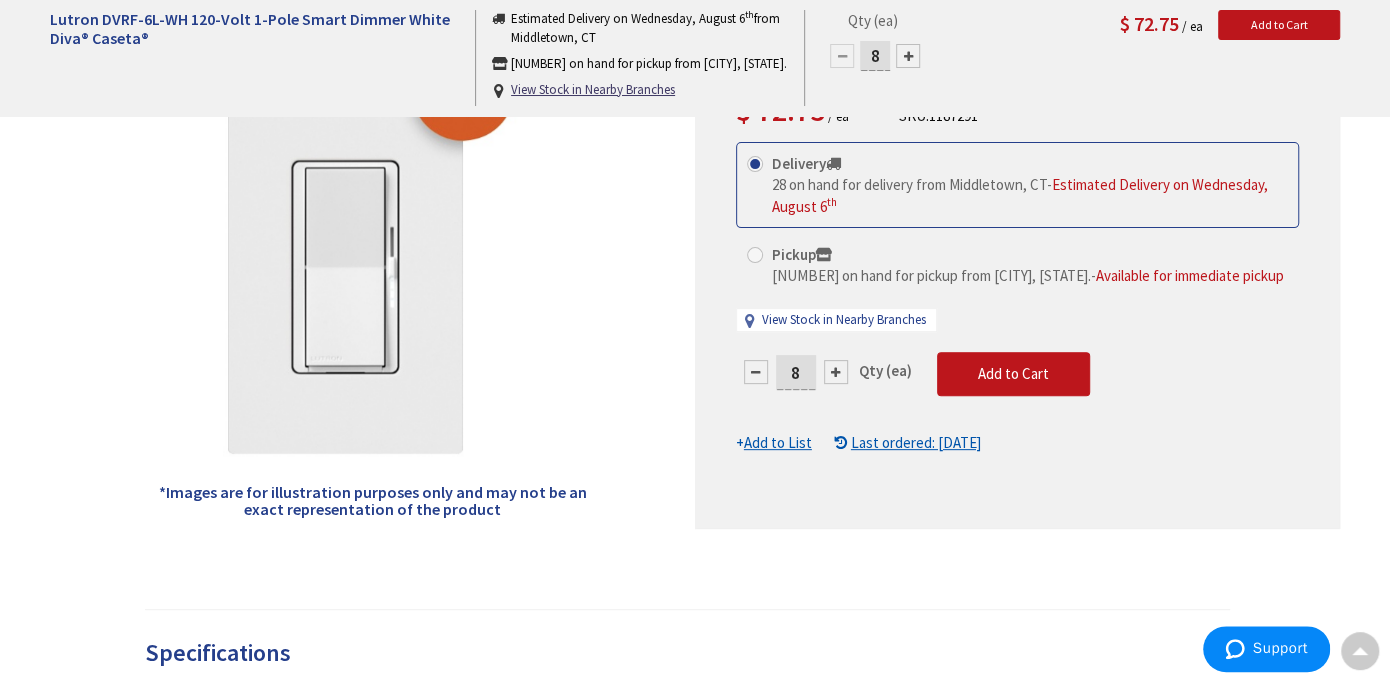 click on "This product is Discontinued
Delivery
28 on hand for delivery from Middletown, CT
-  Estimated Delivery on Wednesday, August 6 th
Pickup
27 on hand for pickup from Guilford, CT.
-  Available for immediate pickup
View Stock in Nearby Branches
8 Qty (ea) Add to Cart" at bounding box center [1017, 298] 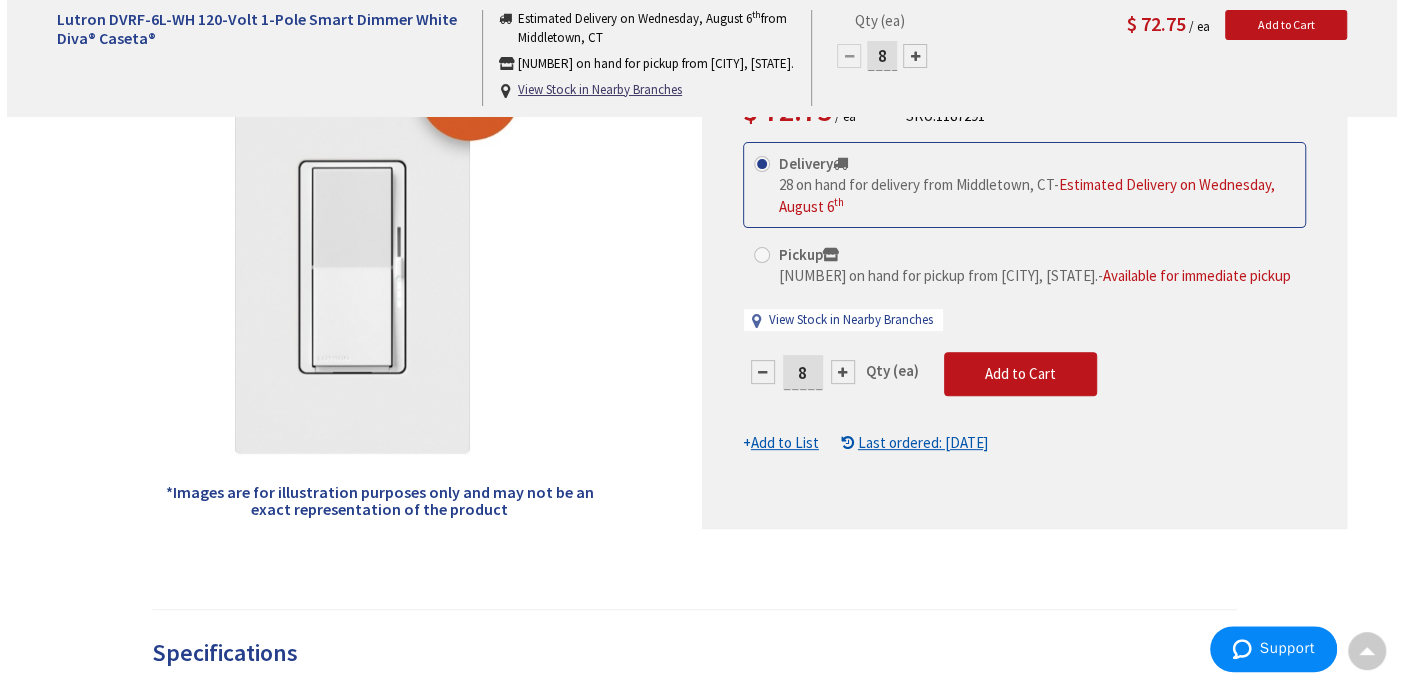 scroll, scrollTop: 300, scrollLeft: 0, axis: vertical 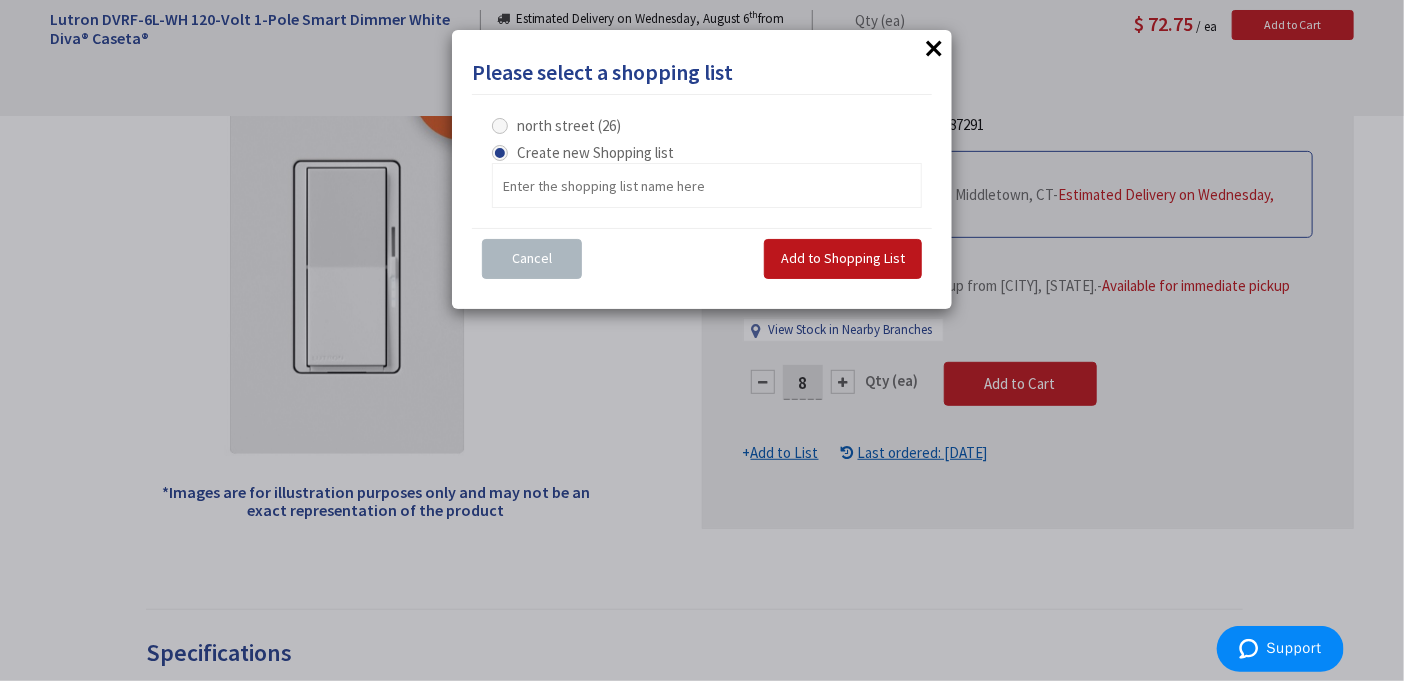 click on "north street (26)" at bounding box center (569, 125) 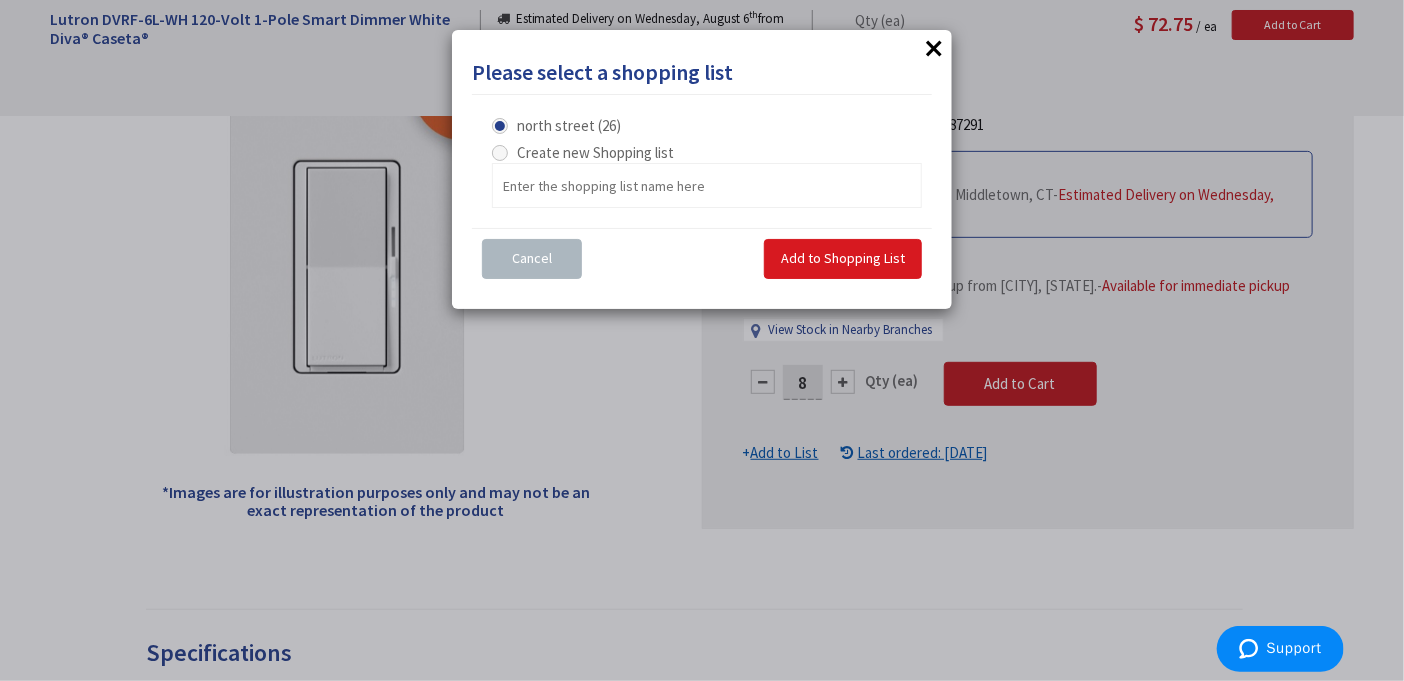 drag, startPoint x: 793, startPoint y: 234, endPoint x: 803, endPoint y: 245, distance: 14.866069 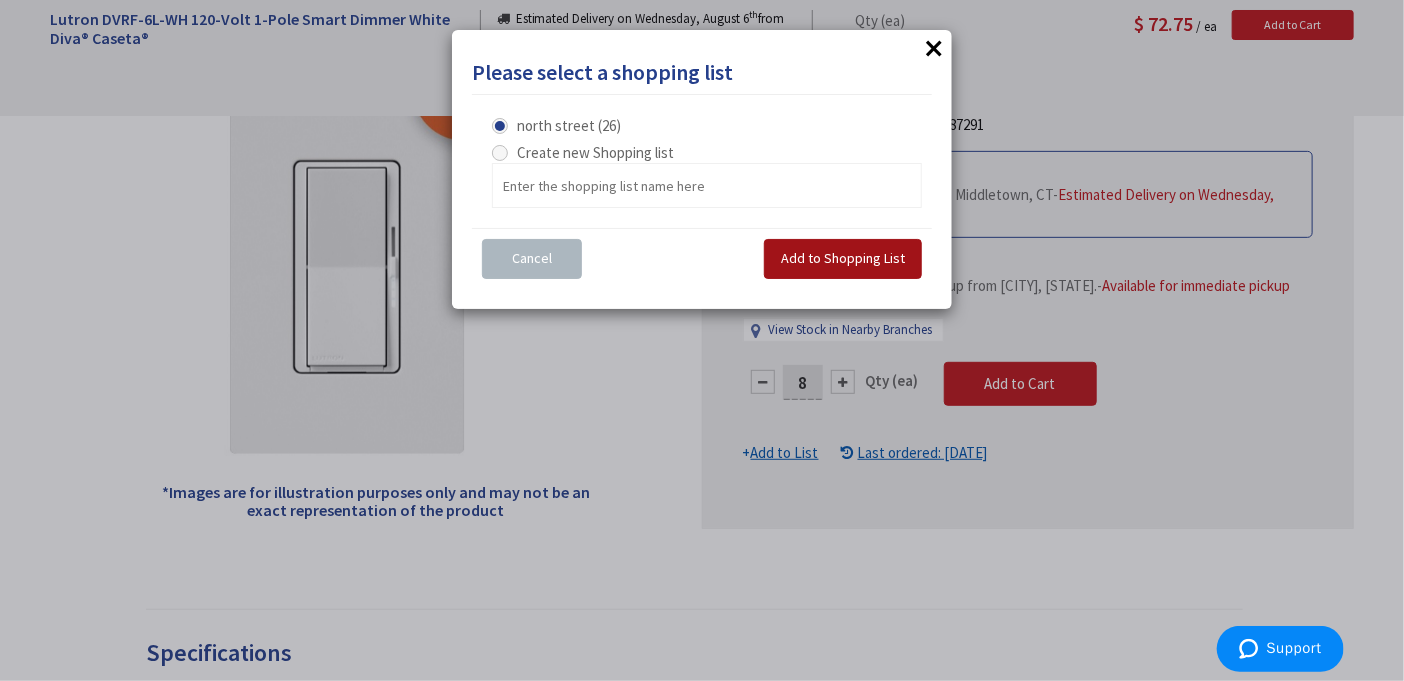 click on "Add to Shopping List" at bounding box center [843, 258] 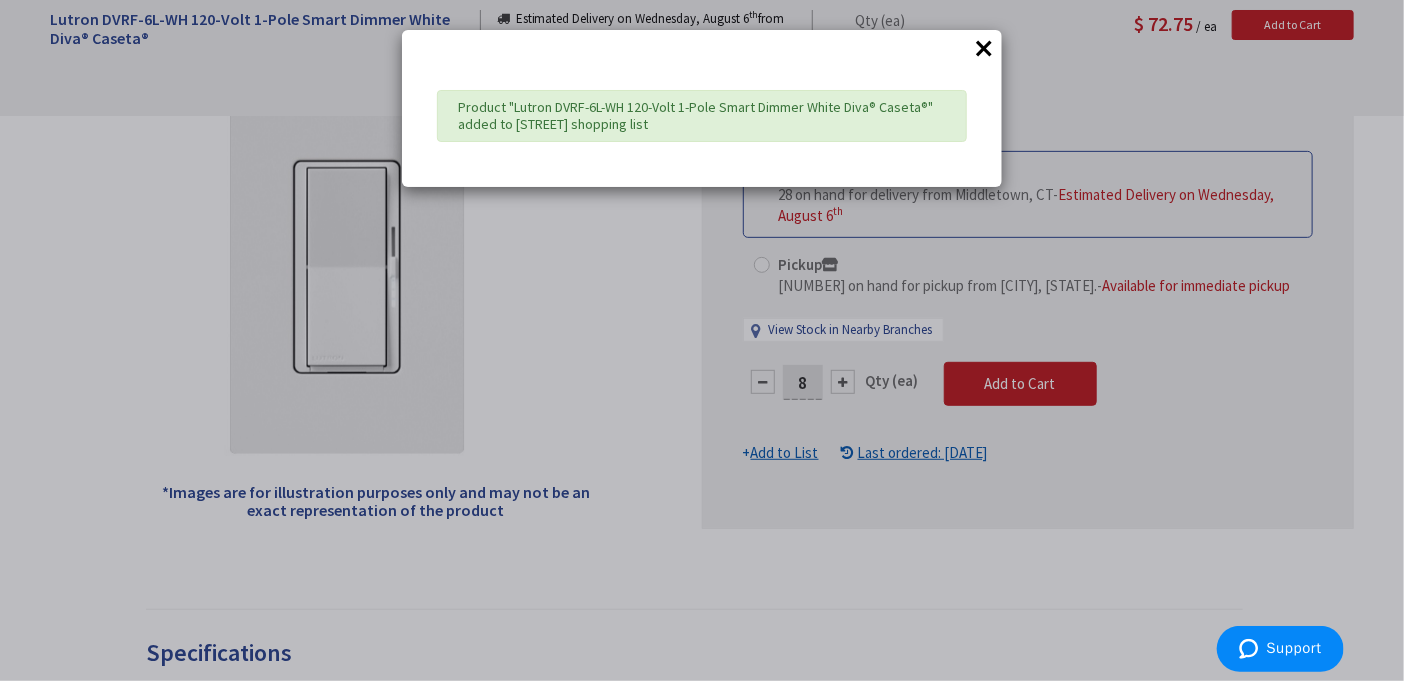 click on "×" at bounding box center [984, 48] 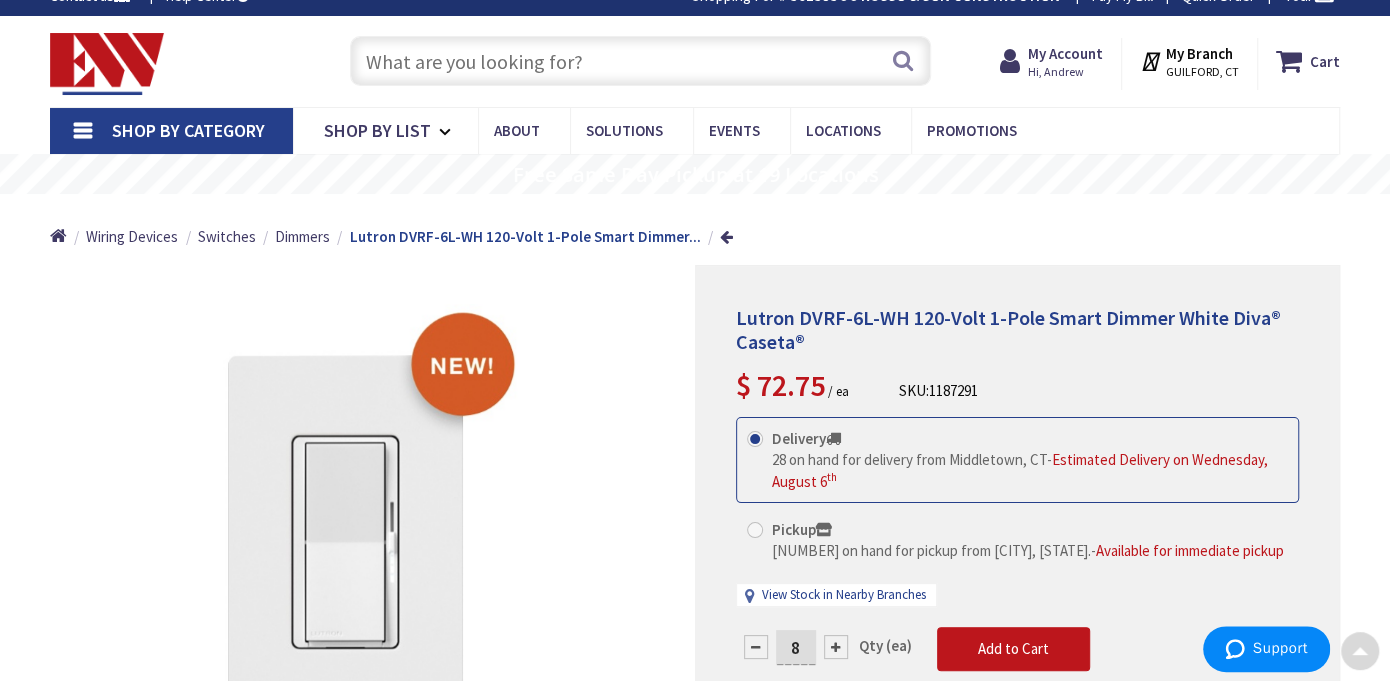 scroll, scrollTop: 0, scrollLeft: 0, axis: both 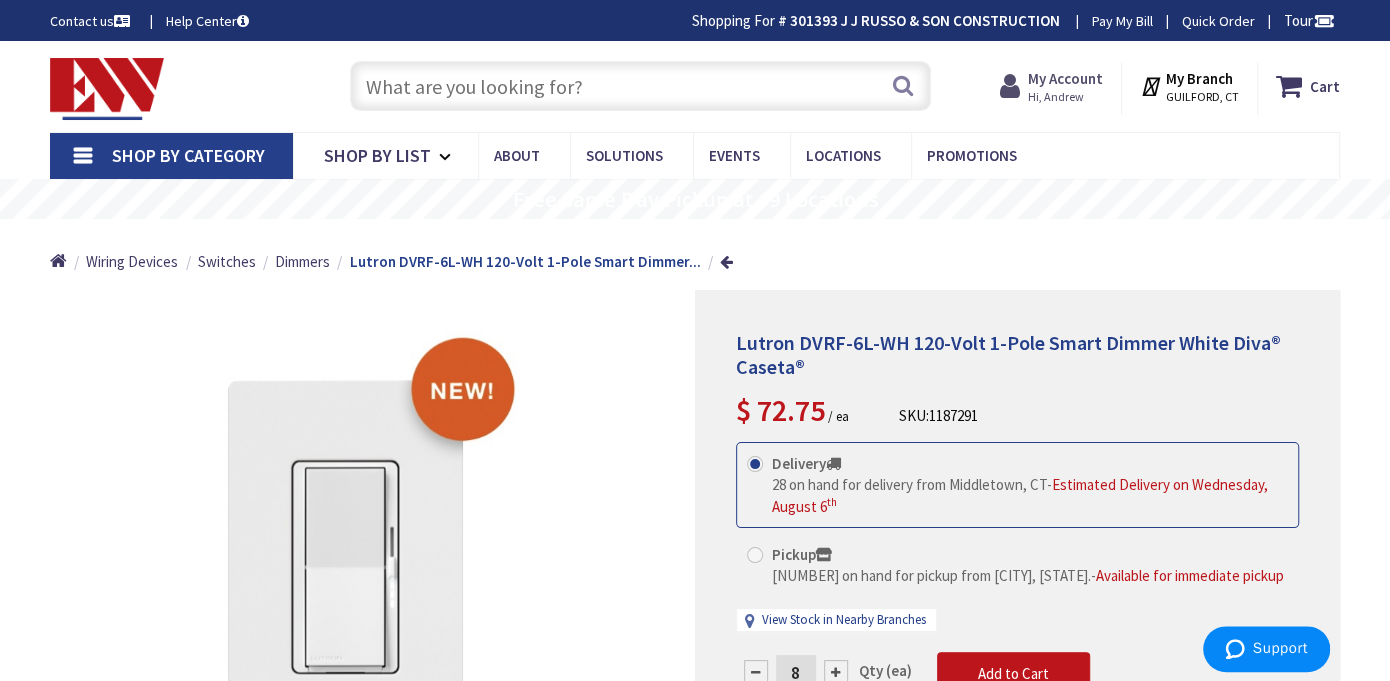 click on "My Account" at bounding box center [1065, 78] 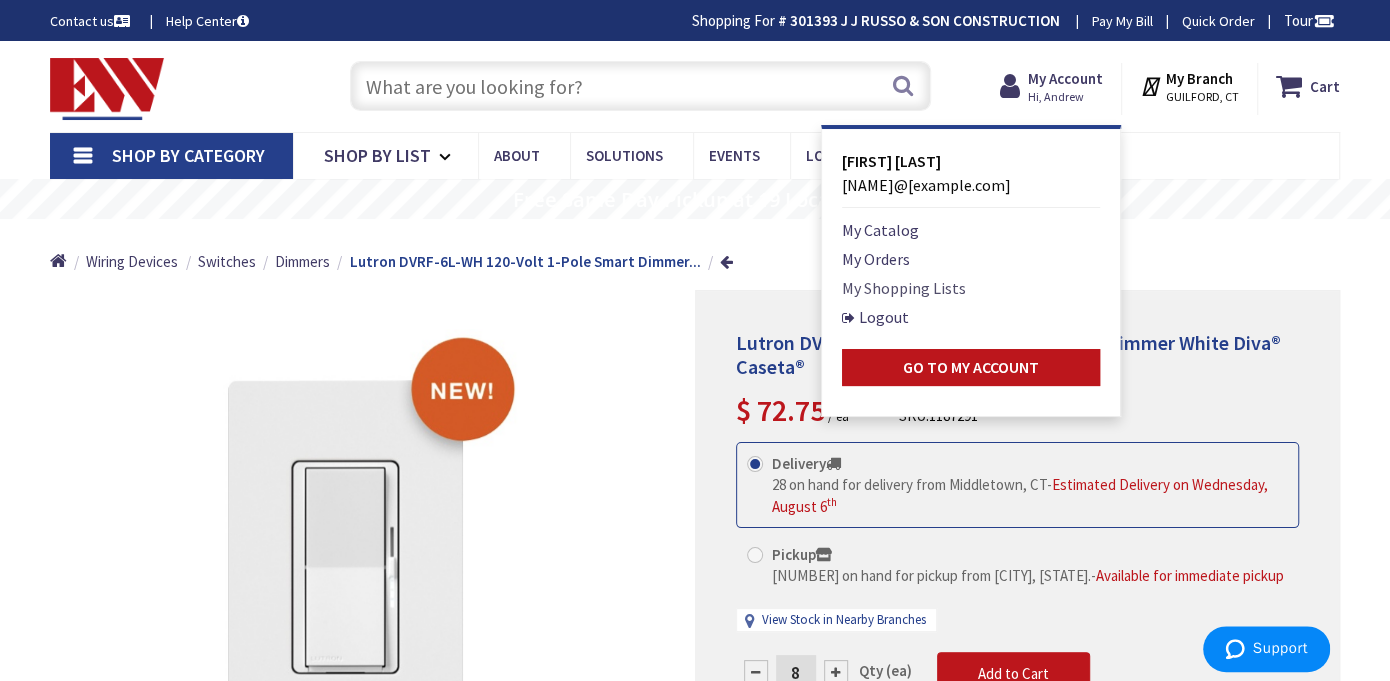 click on "My Shopping Lists" at bounding box center (904, 288) 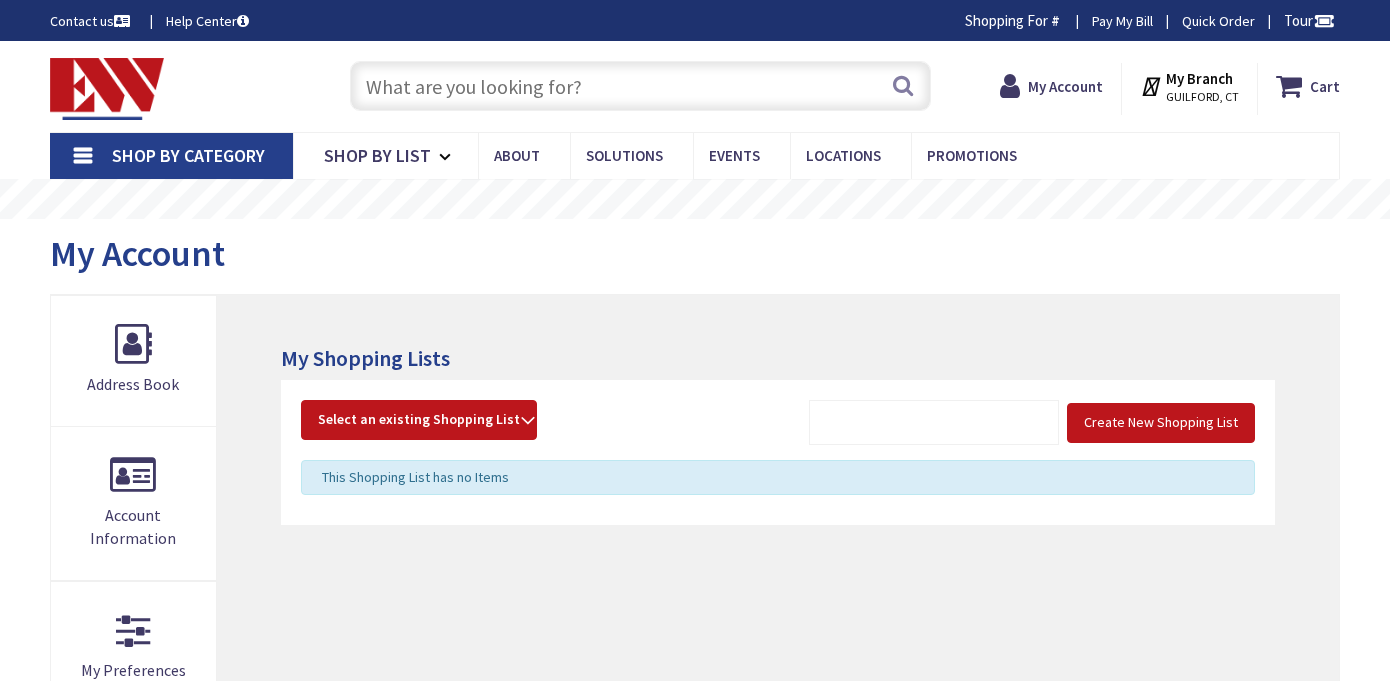 scroll, scrollTop: 0, scrollLeft: 0, axis: both 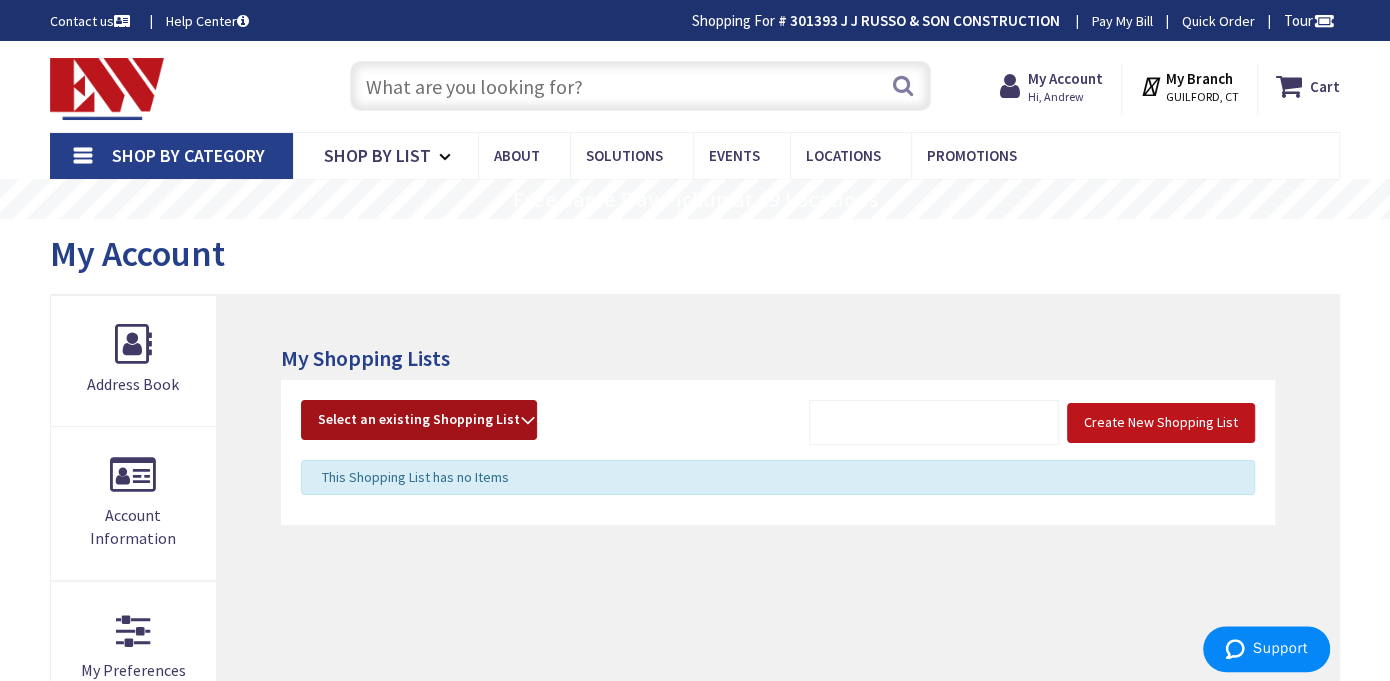 click on "Select an existing Shopping List" at bounding box center [419, 419] 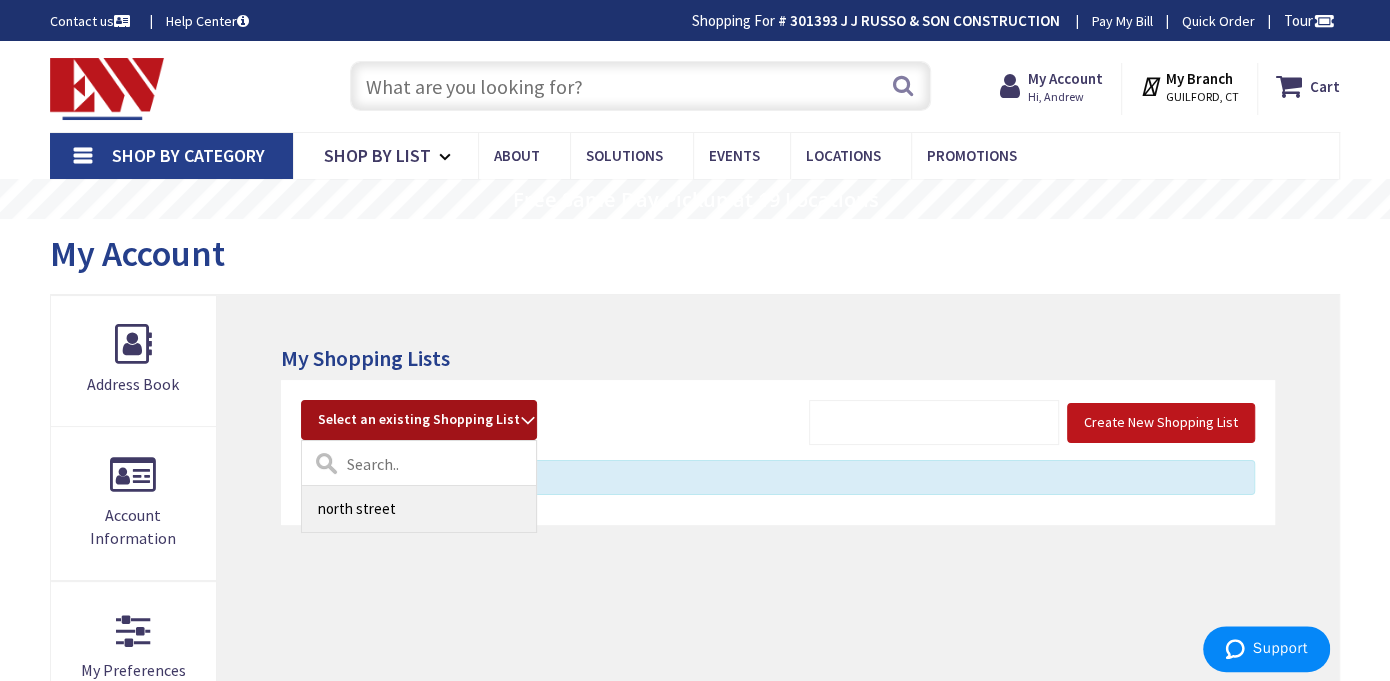 click on "north street" at bounding box center [419, 508] 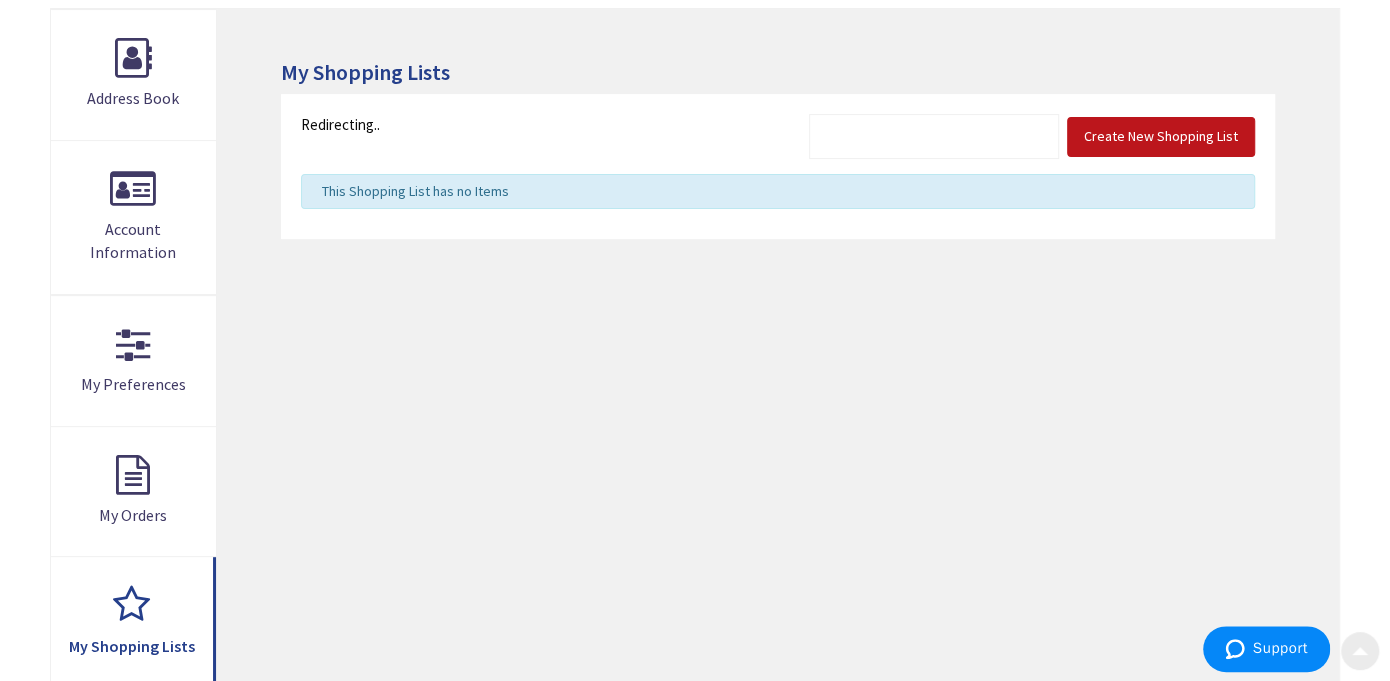 scroll, scrollTop: 400, scrollLeft: 0, axis: vertical 